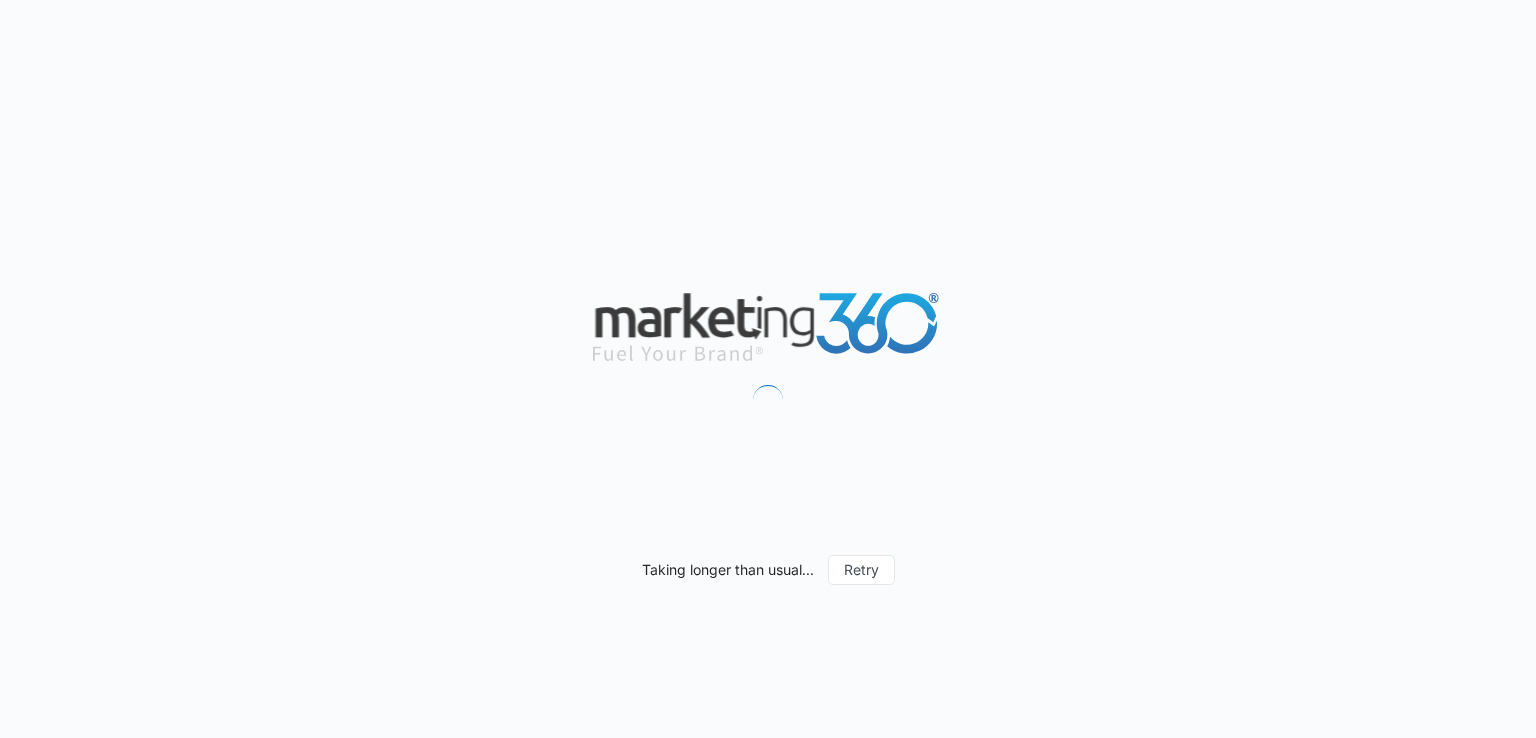 scroll, scrollTop: 0, scrollLeft: 0, axis: both 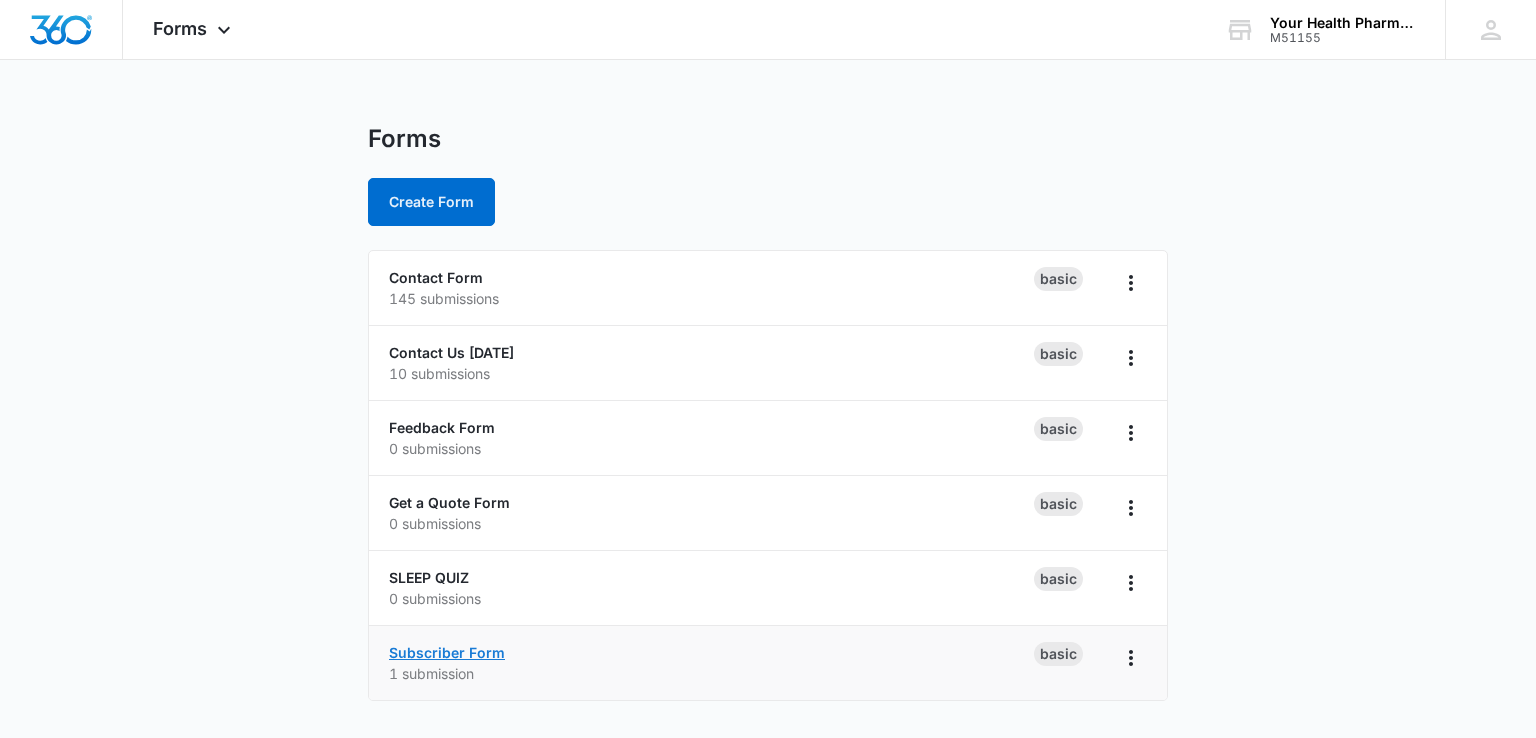 click on "Subscriber Form" at bounding box center (447, 652) 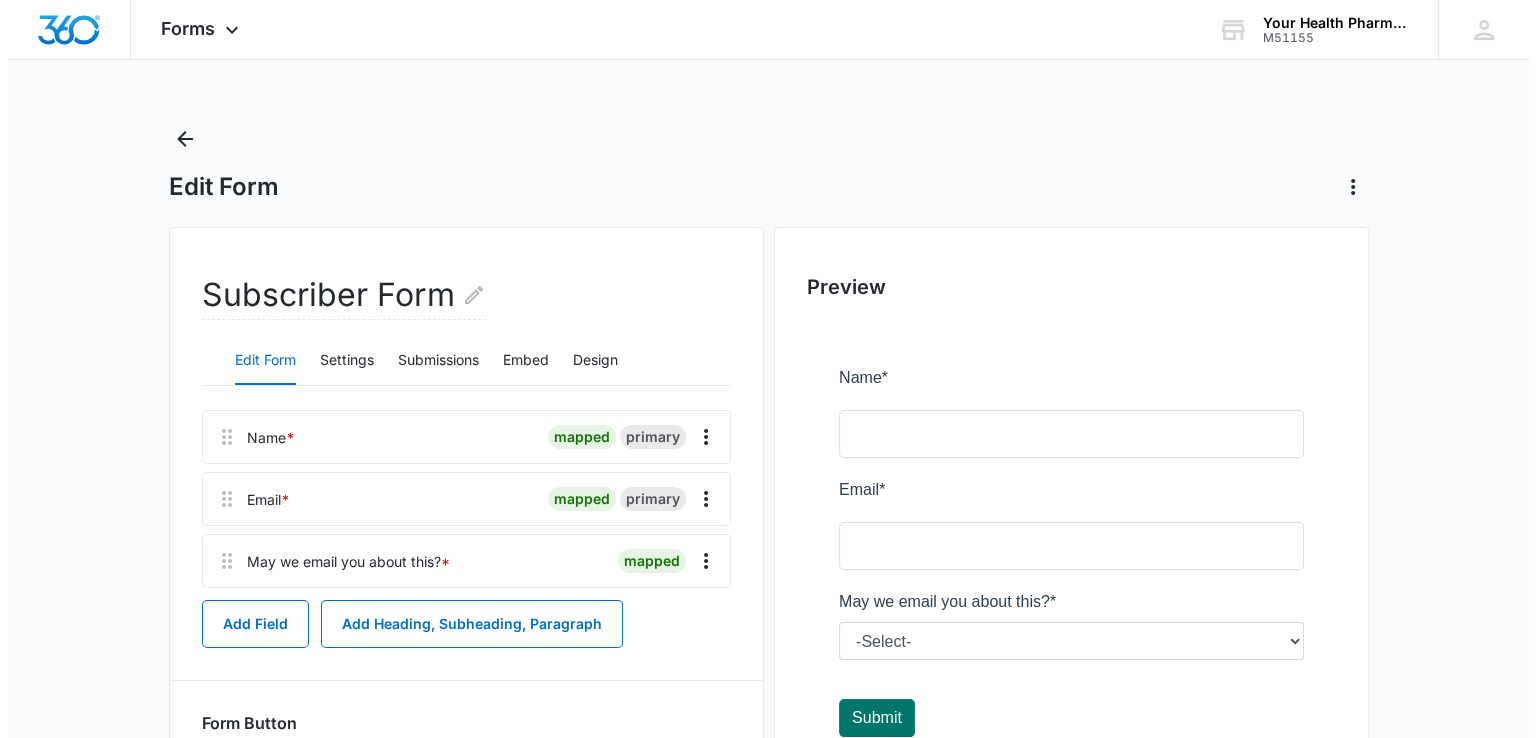 scroll, scrollTop: 0, scrollLeft: 0, axis: both 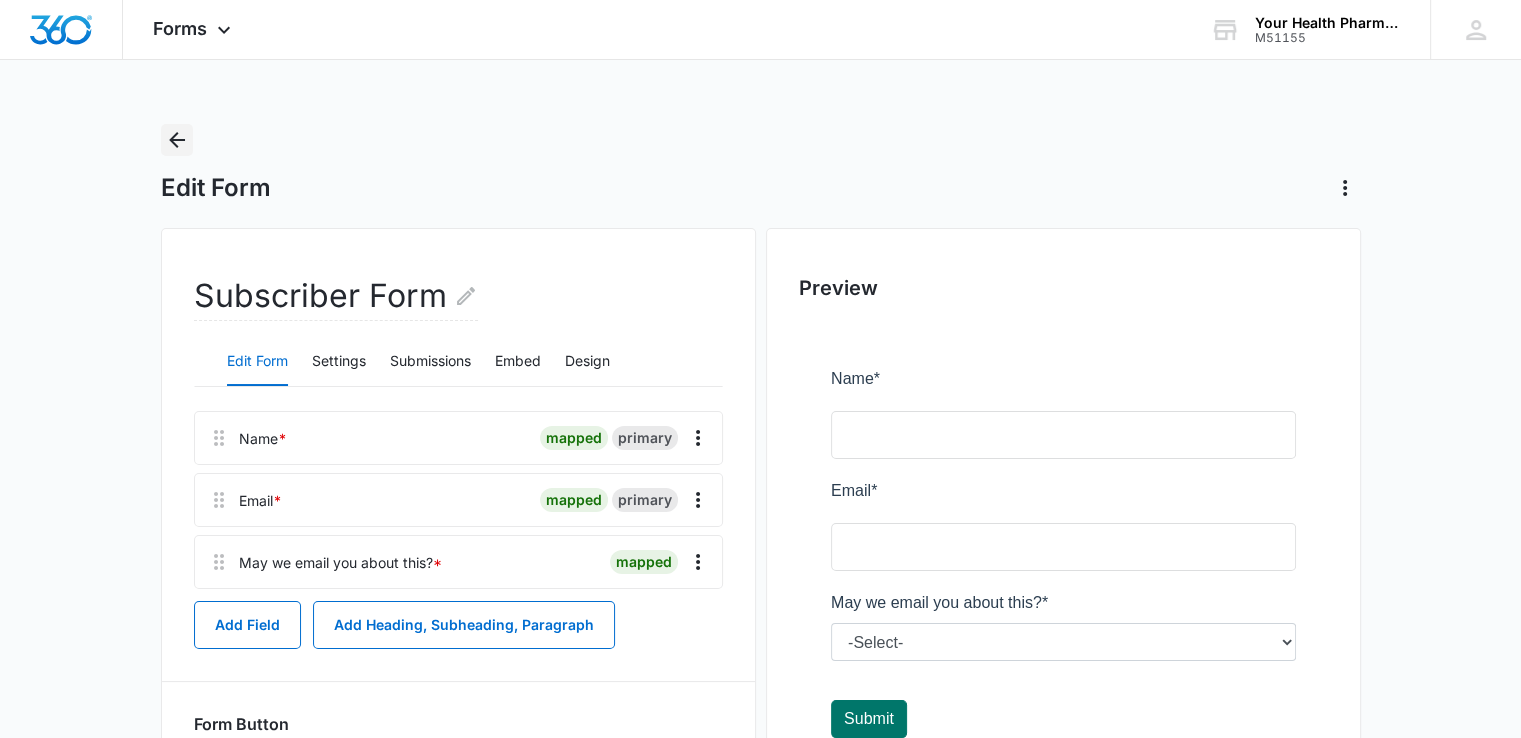 click 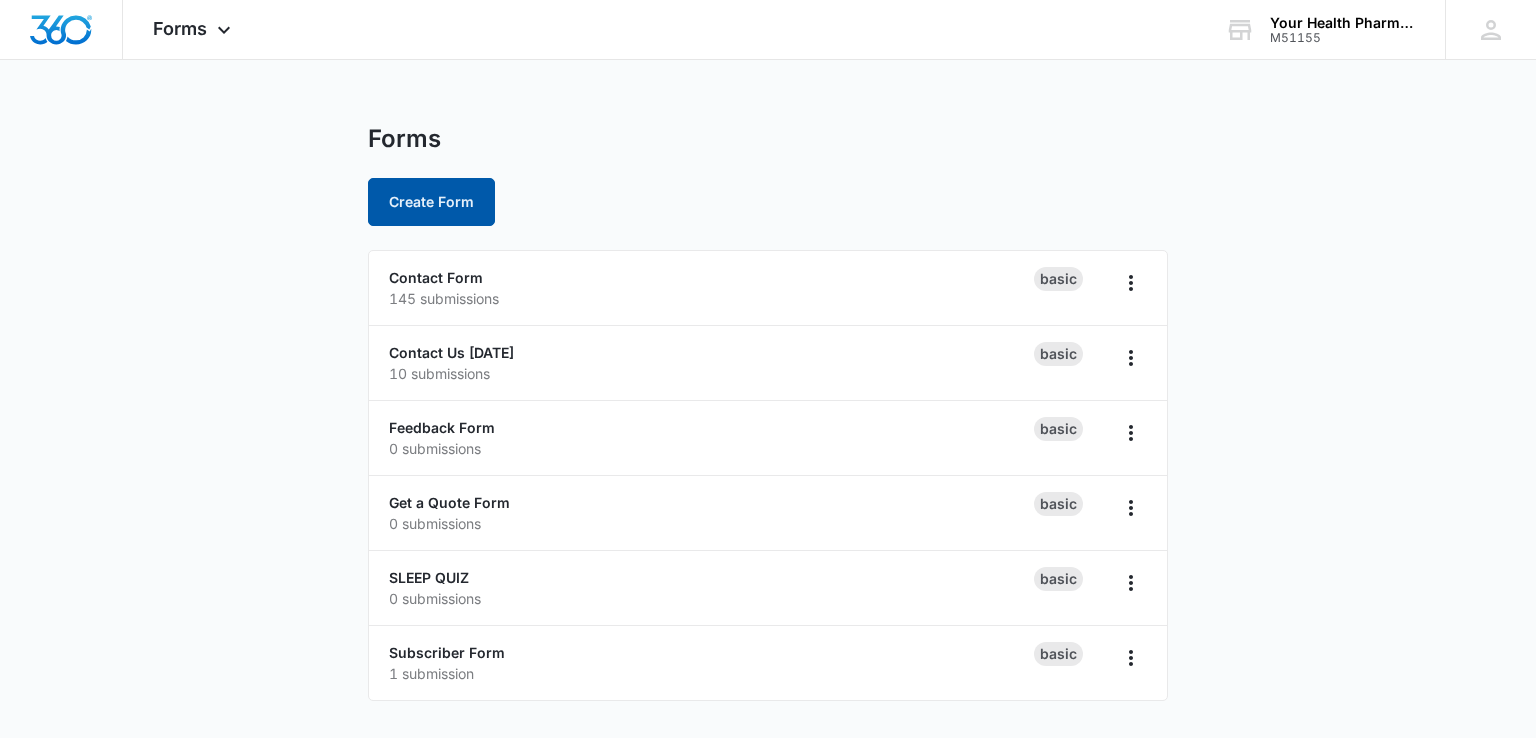 click on "Create Form" at bounding box center (431, 202) 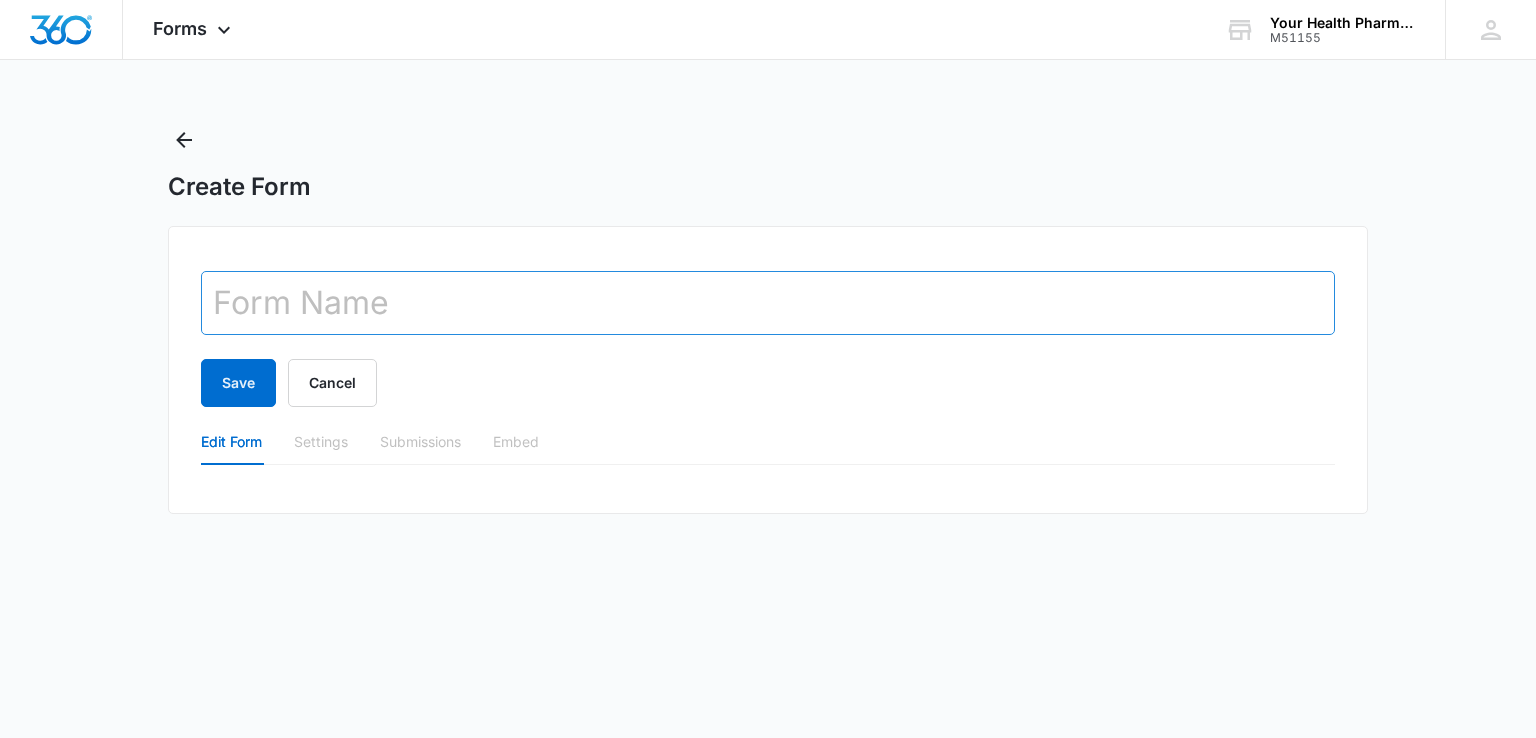 click at bounding box center (768, 303) 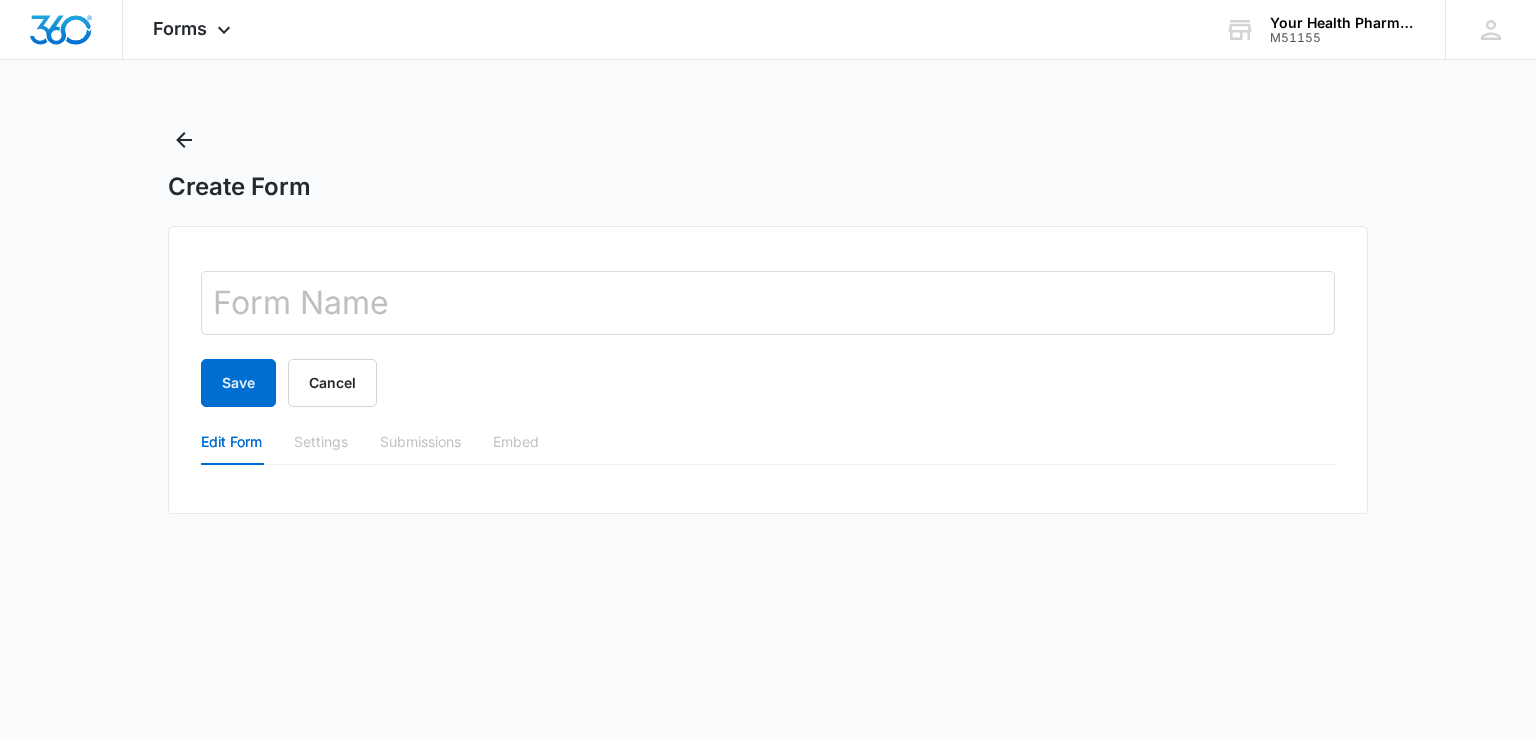 click on "Create Form Save Cancel Edit Form Settings Submissions Embed" at bounding box center [768, 331] 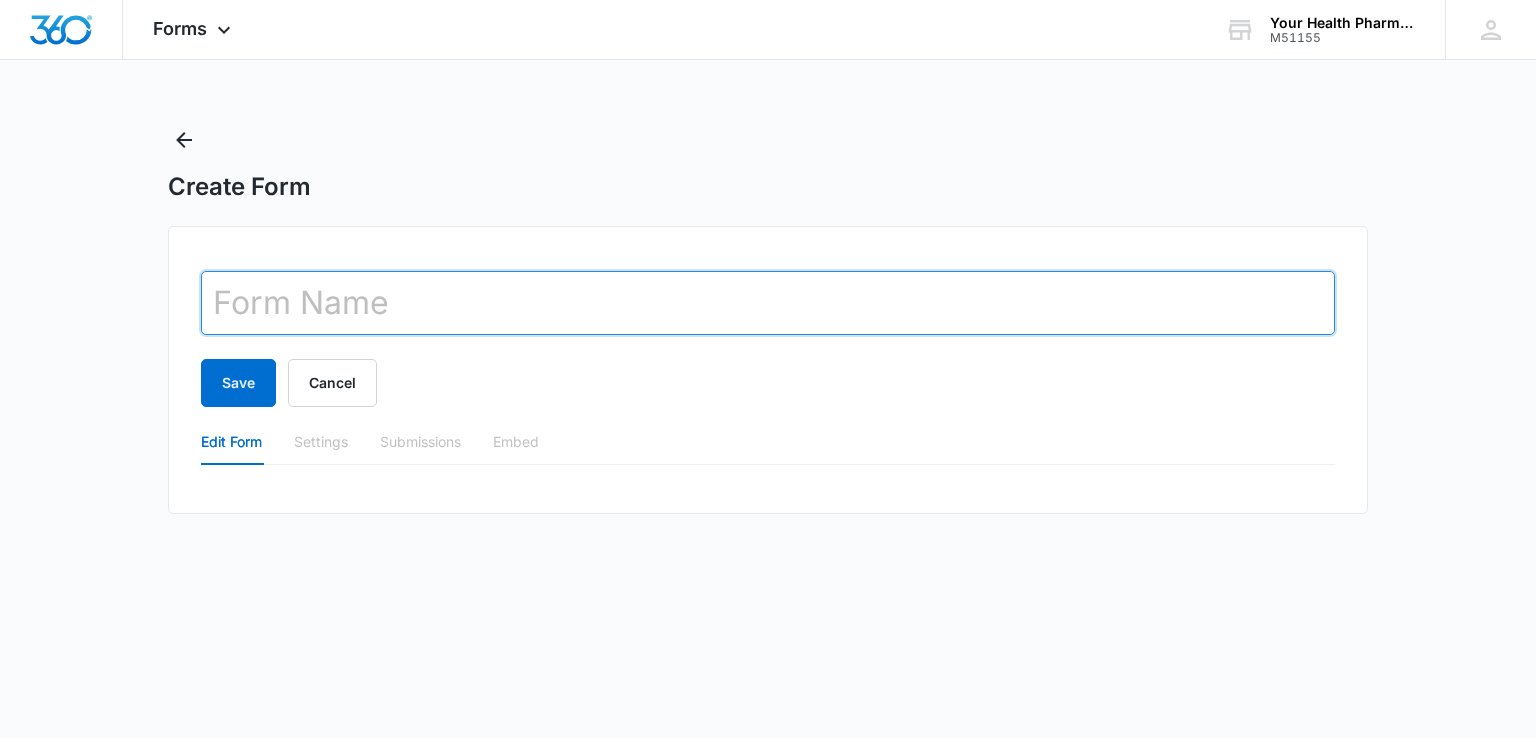 click at bounding box center (768, 303) 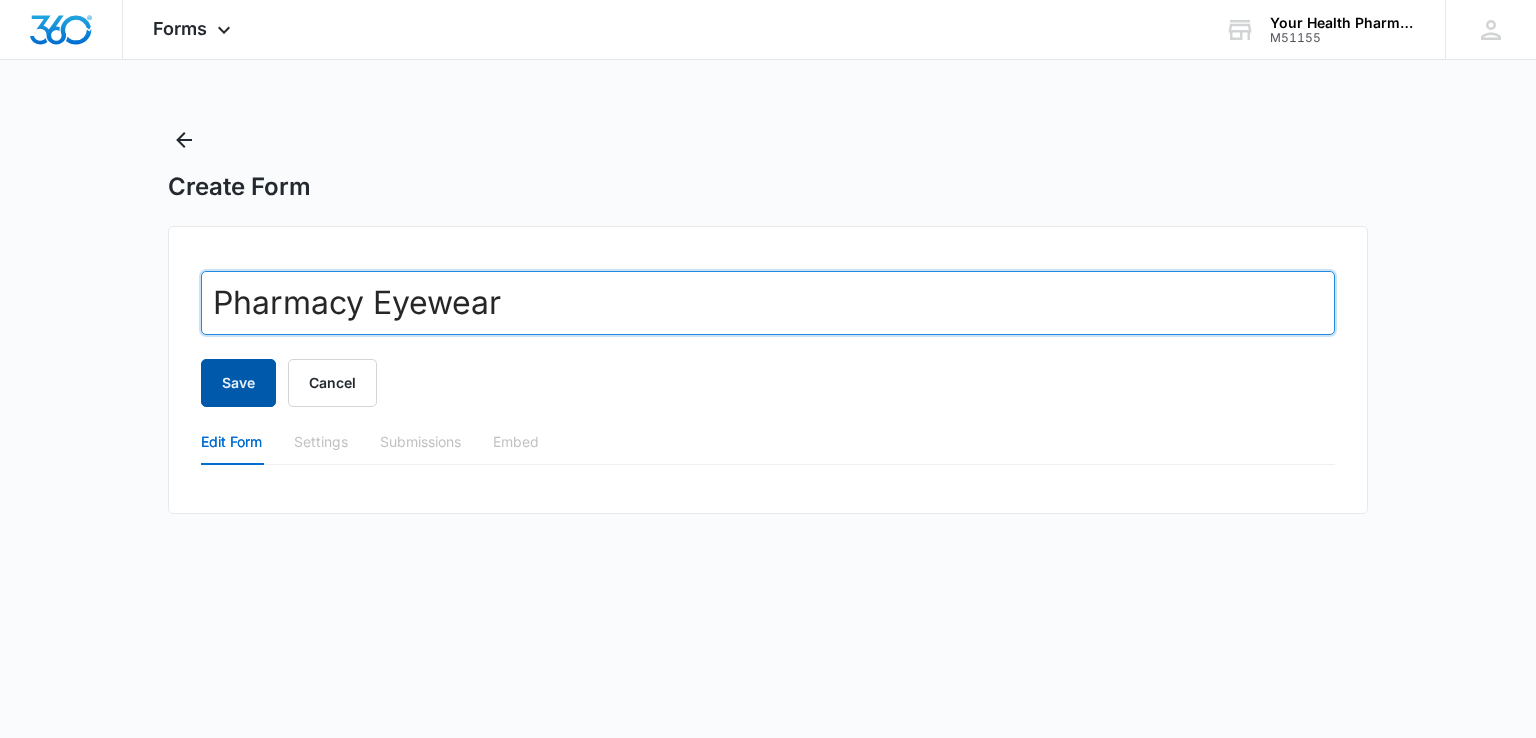 type on "Pharmacy Eyewear" 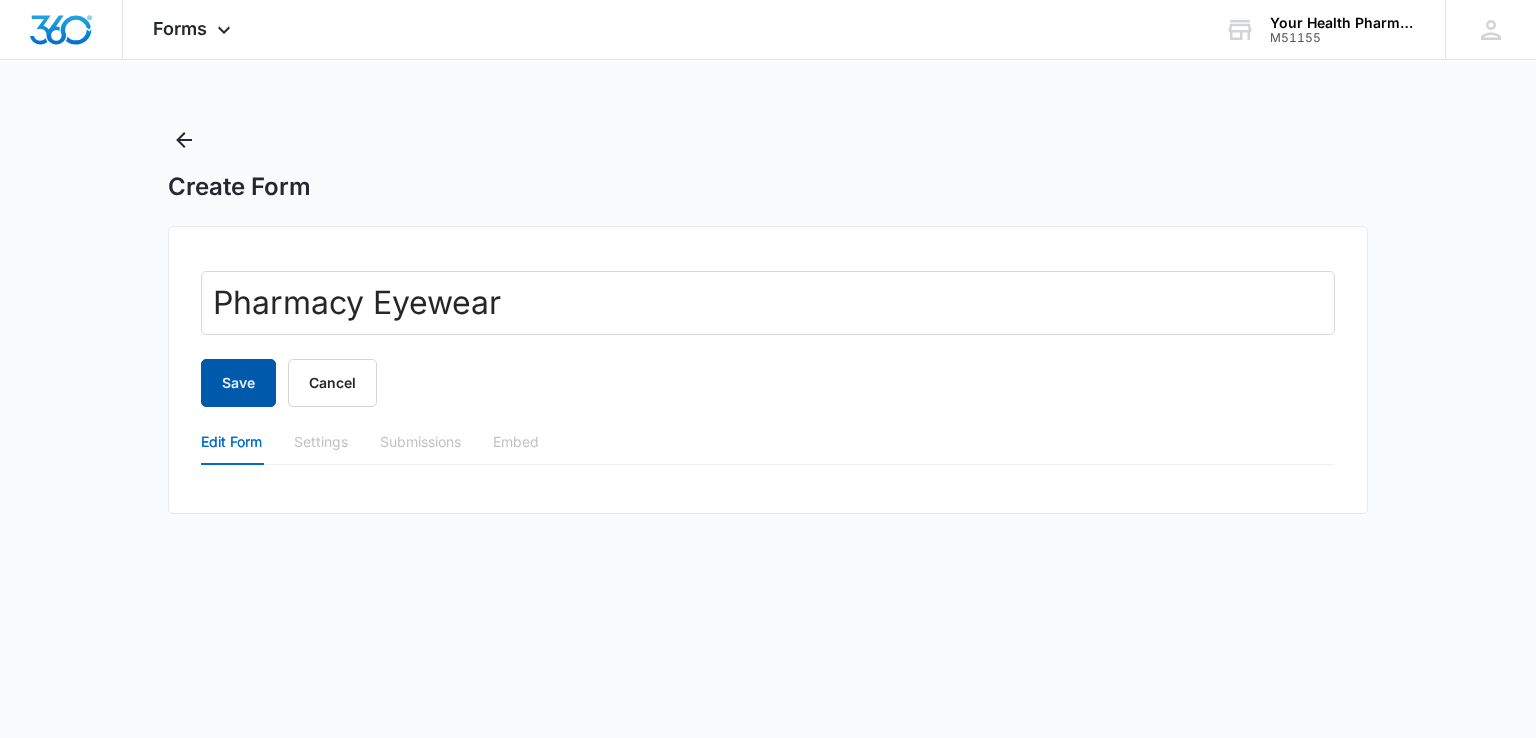 click on "Save" at bounding box center [238, 383] 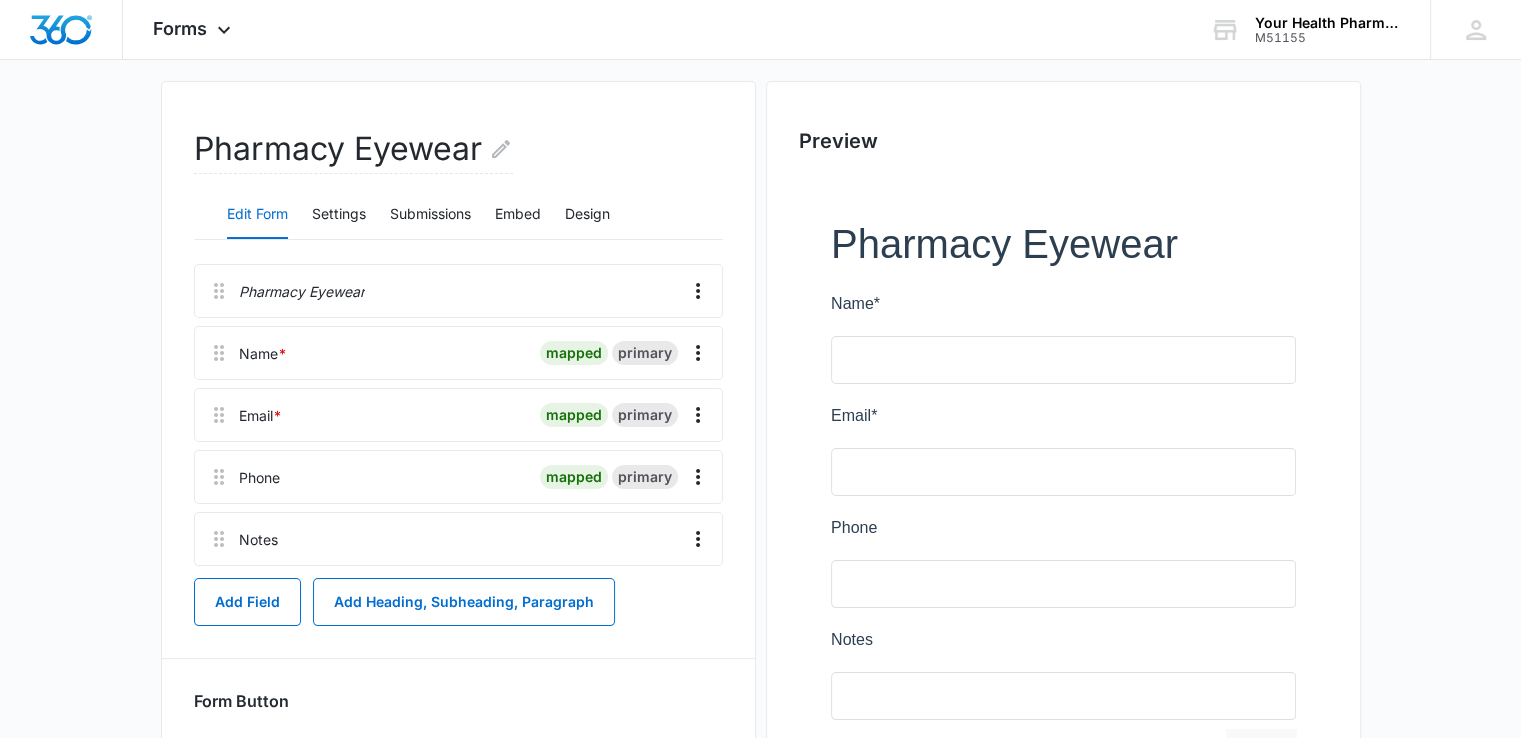 scroll, scrollTop: 200, scrollLeft: 0, axis: vertical 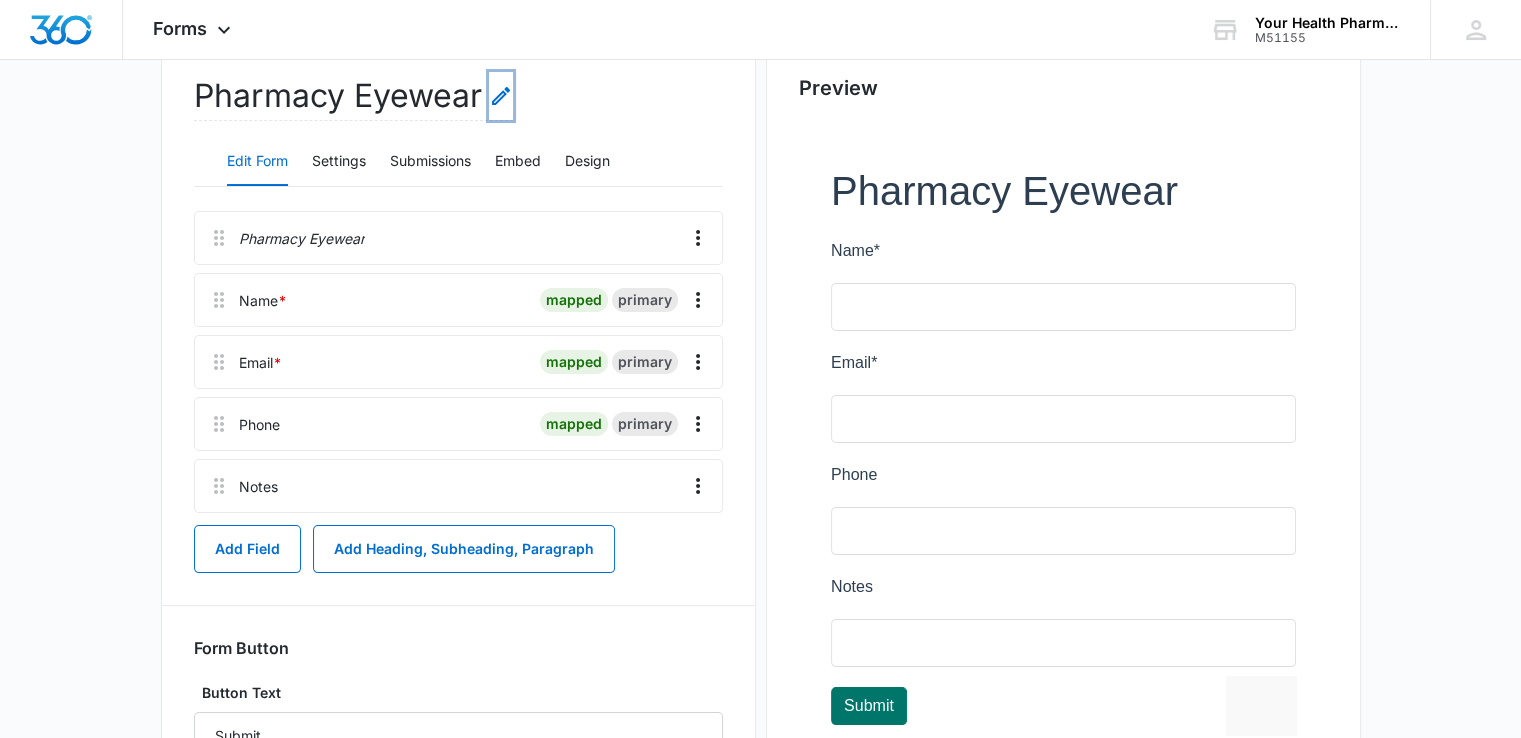 click 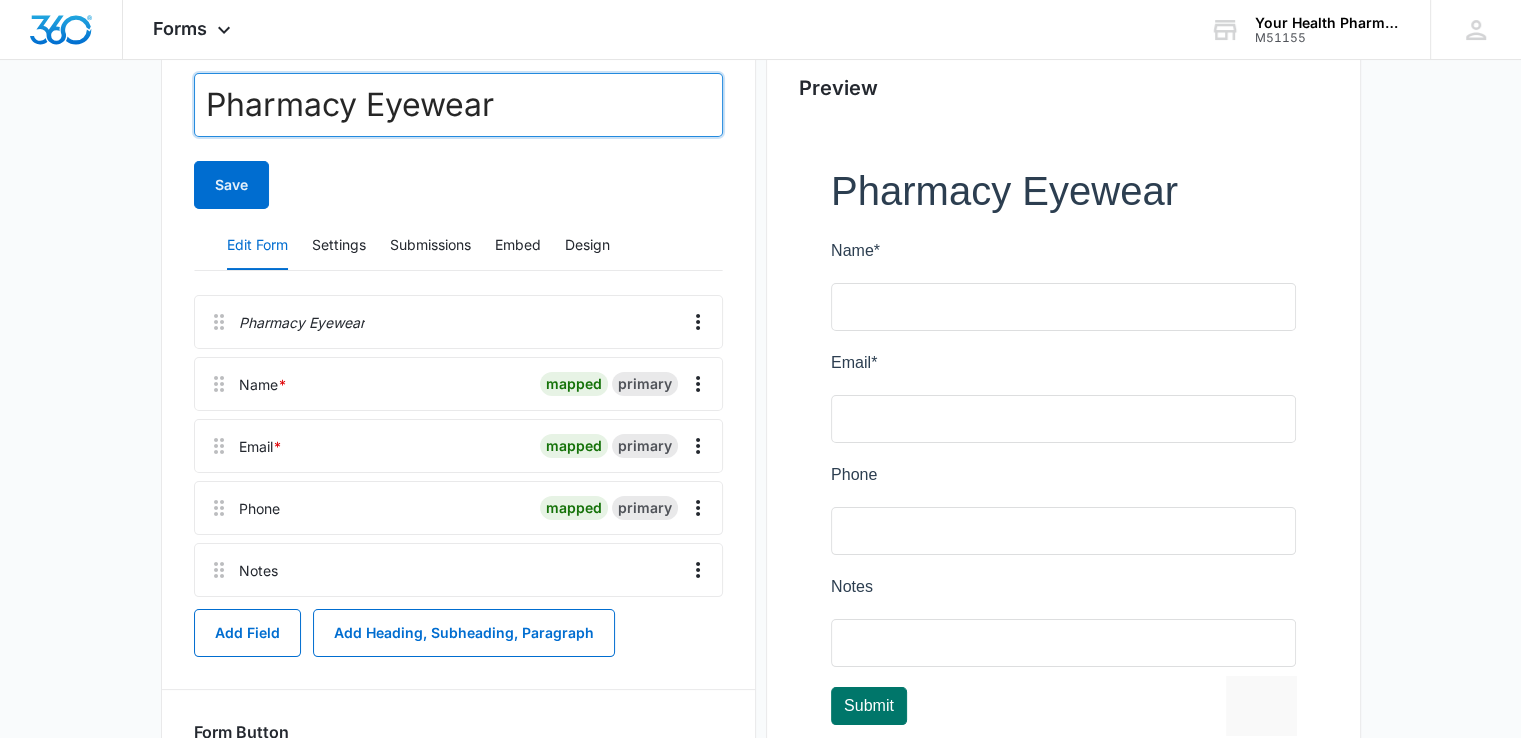 click on "Pharmacy Eyewear" at bounding box center (458, 105) 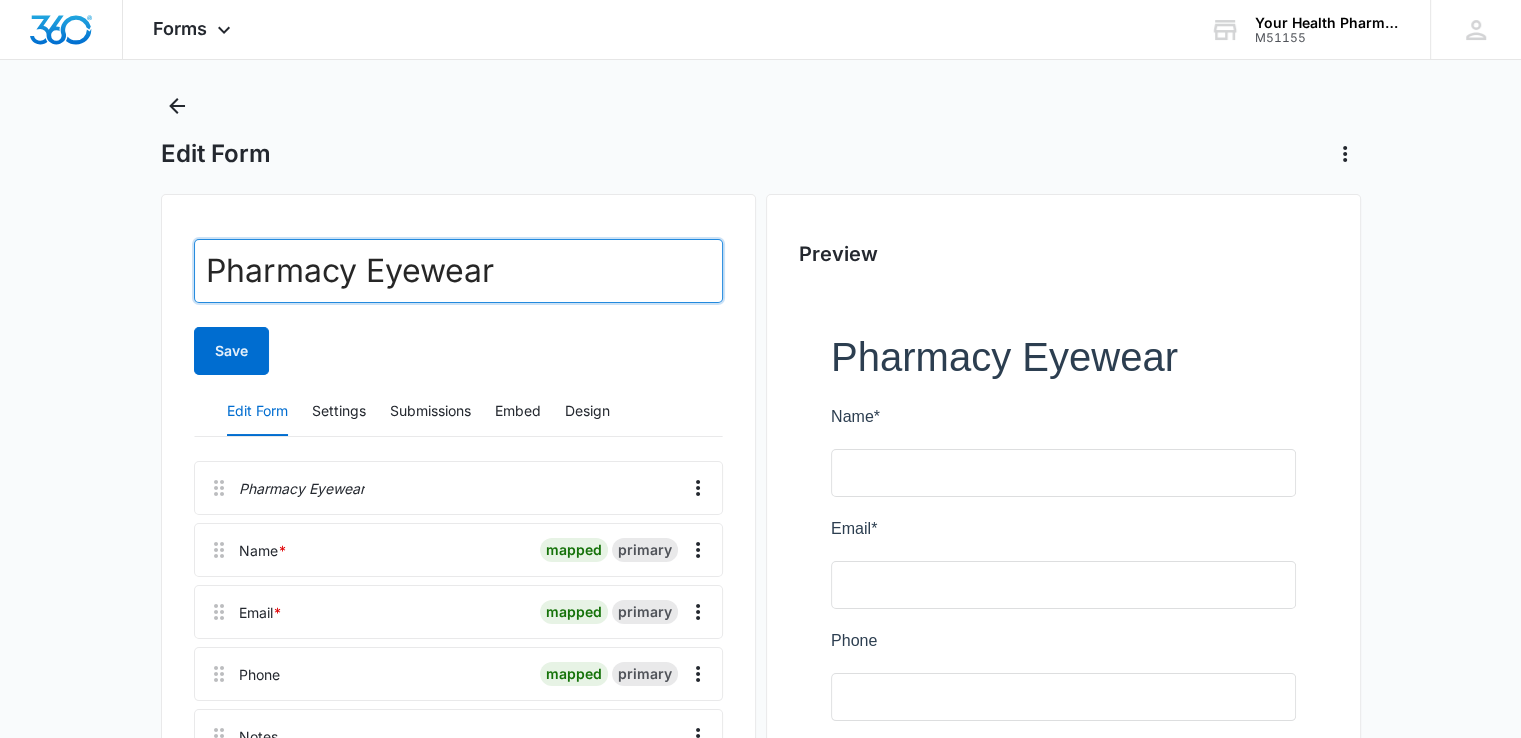scroll, scrollTop: 0, scrollLeft: 0, axis: both 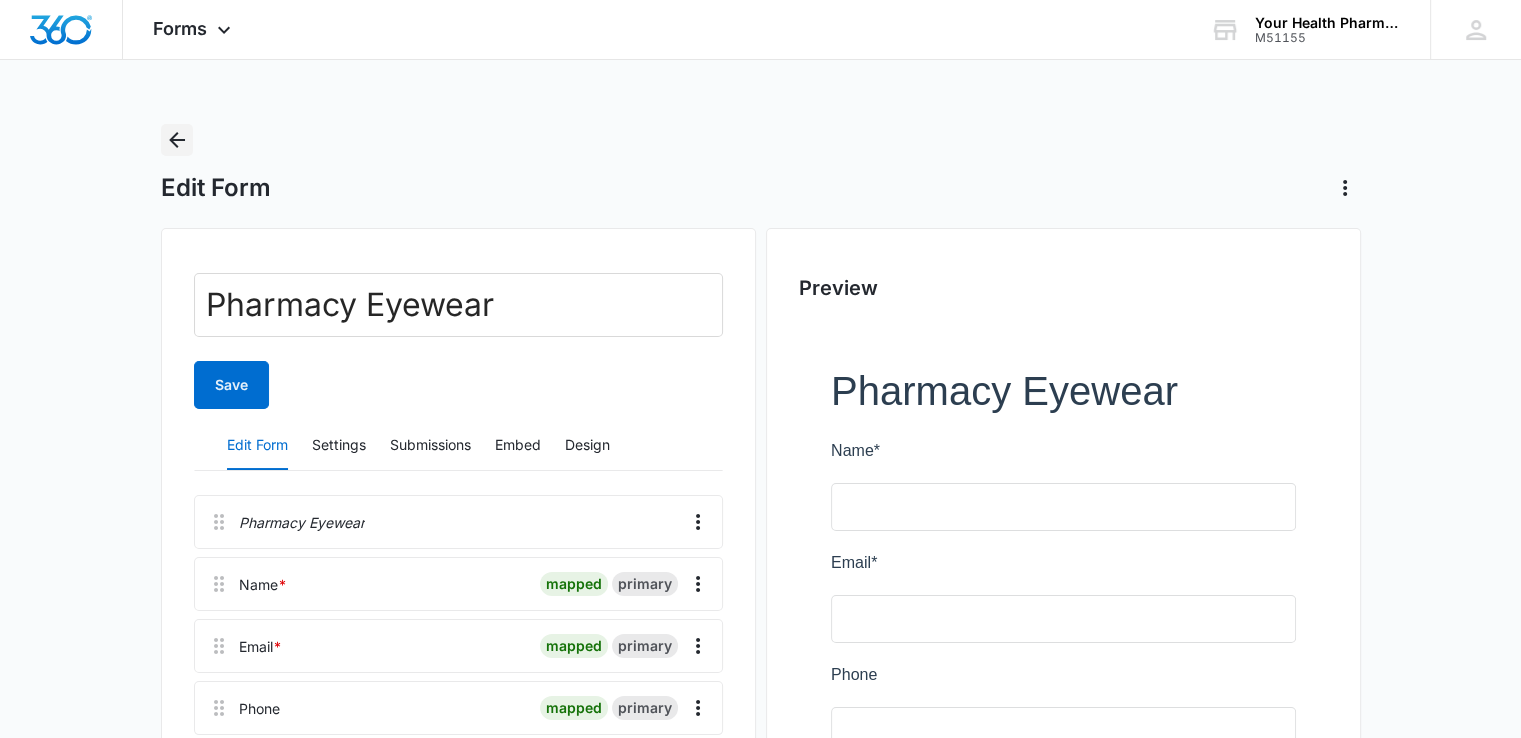 click 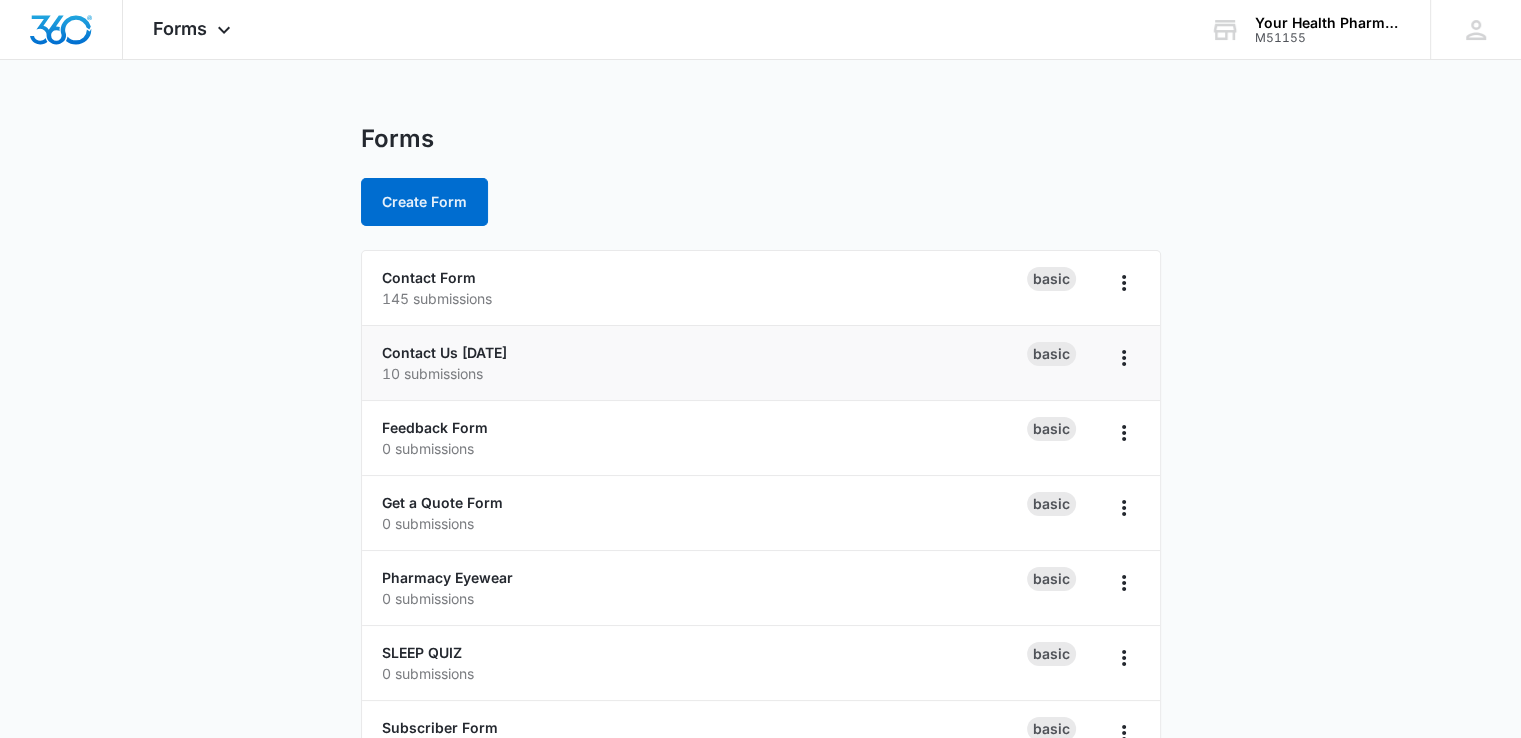 scroll, scrollTop: 60, scrollLeft: 0, axis: vertical 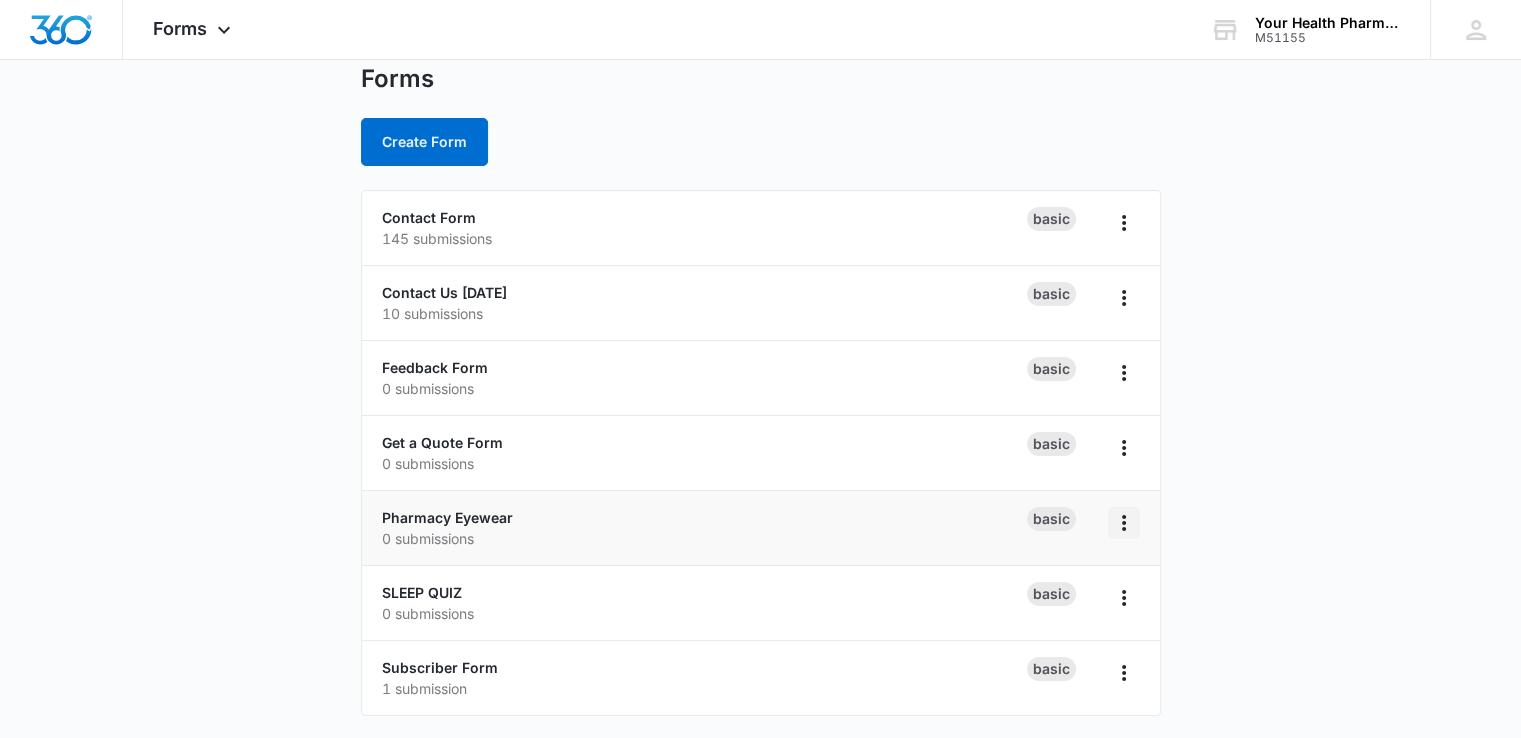 click 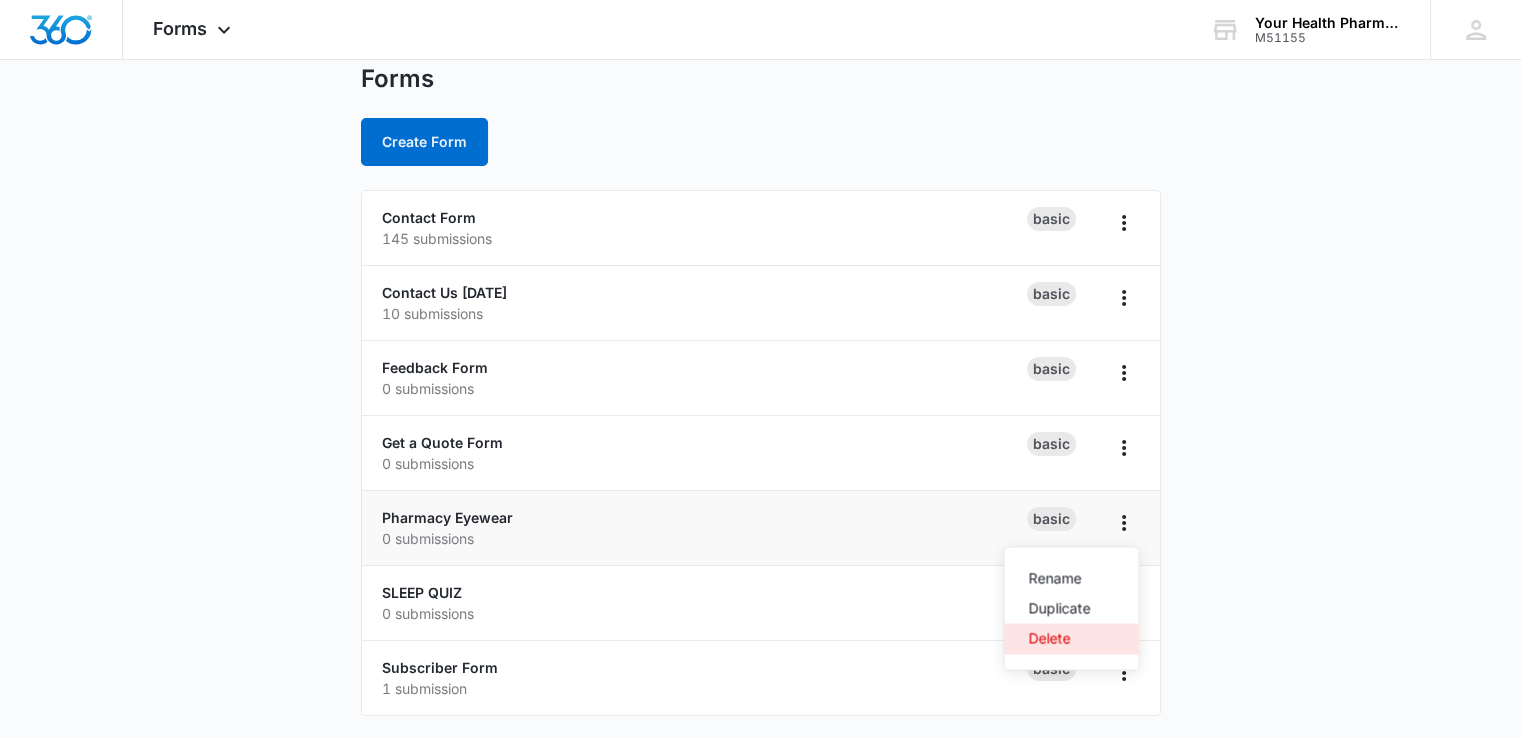 click on "Delete" at bounding box center (1059, 638) 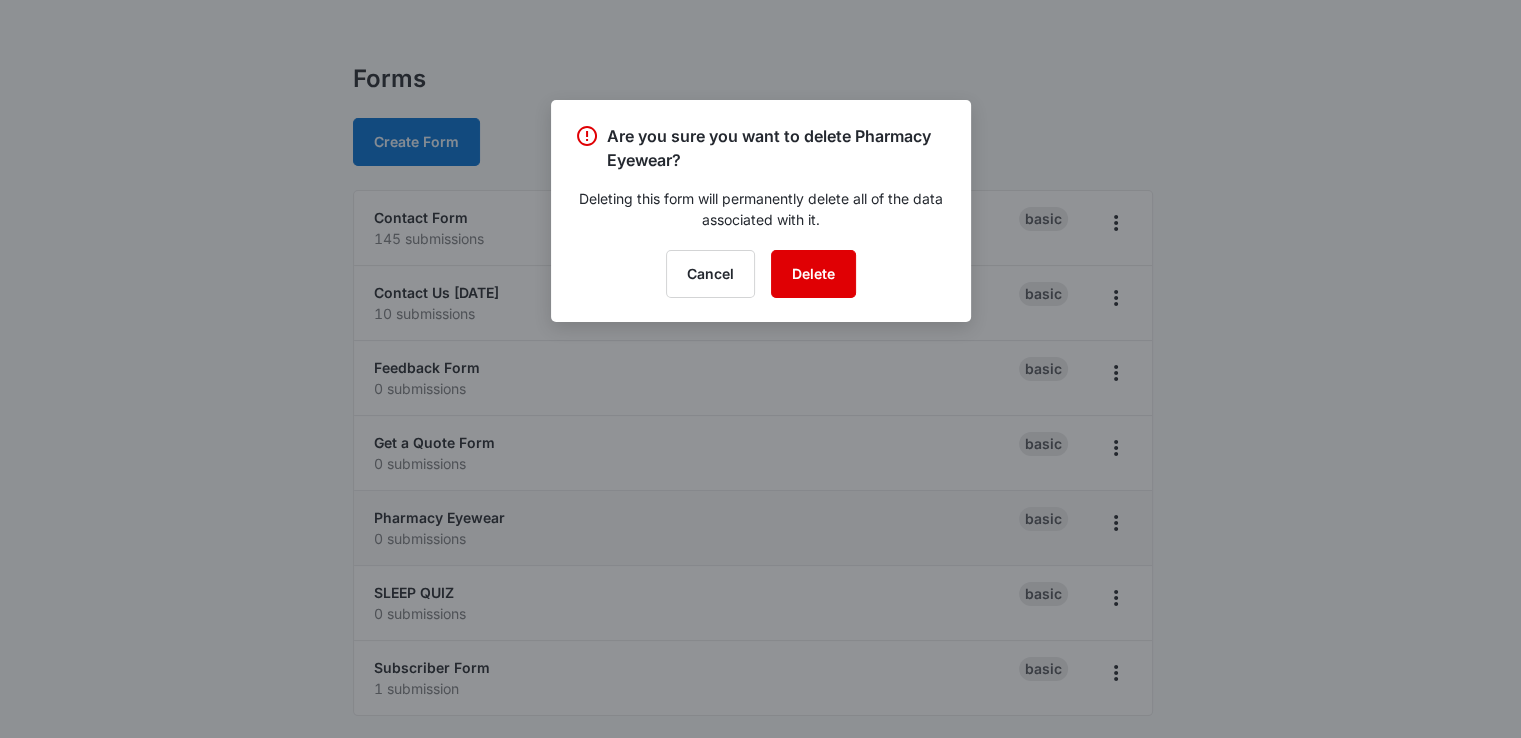 click on "Delete" at bounding box center [813, 274] 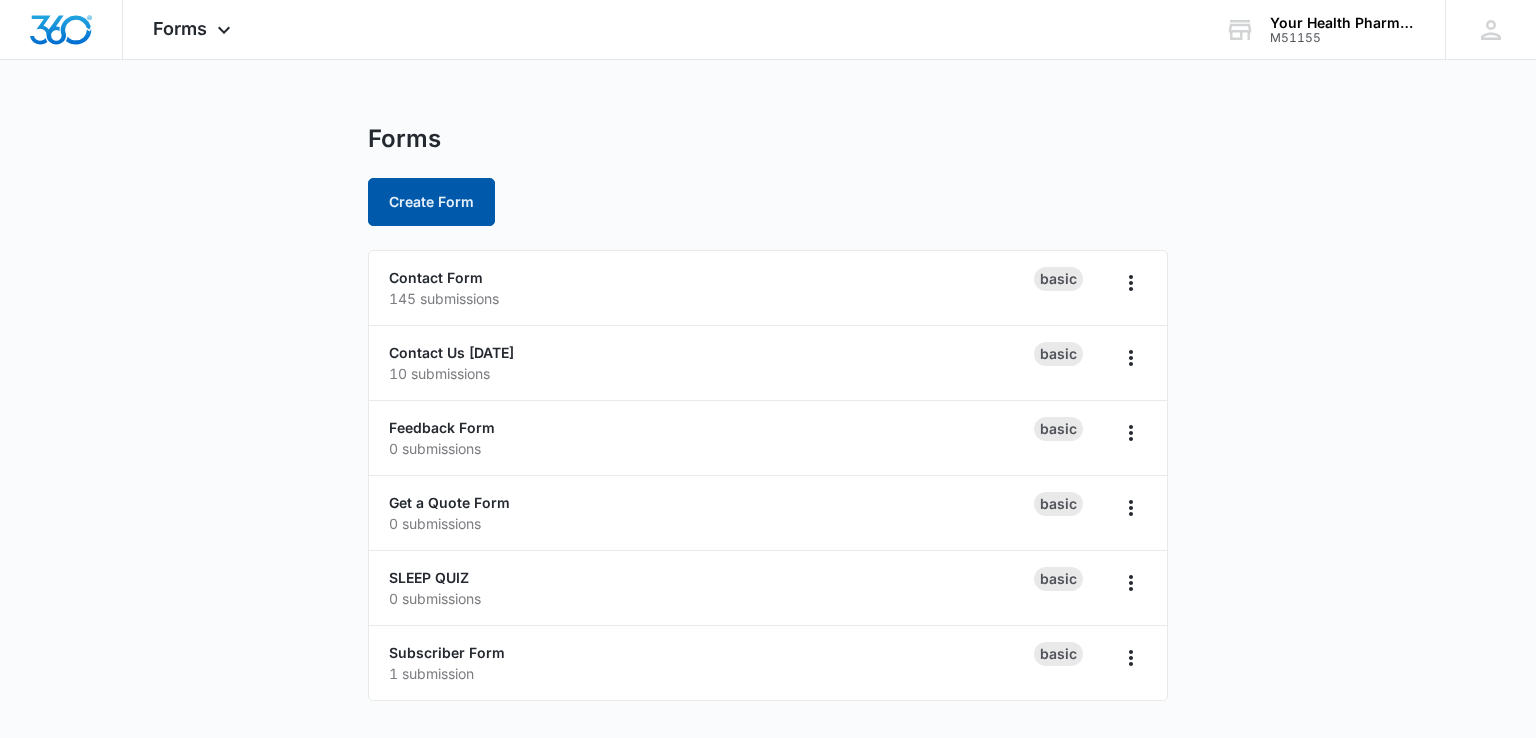 click on "Create Form" at bounding box center (431, 202) 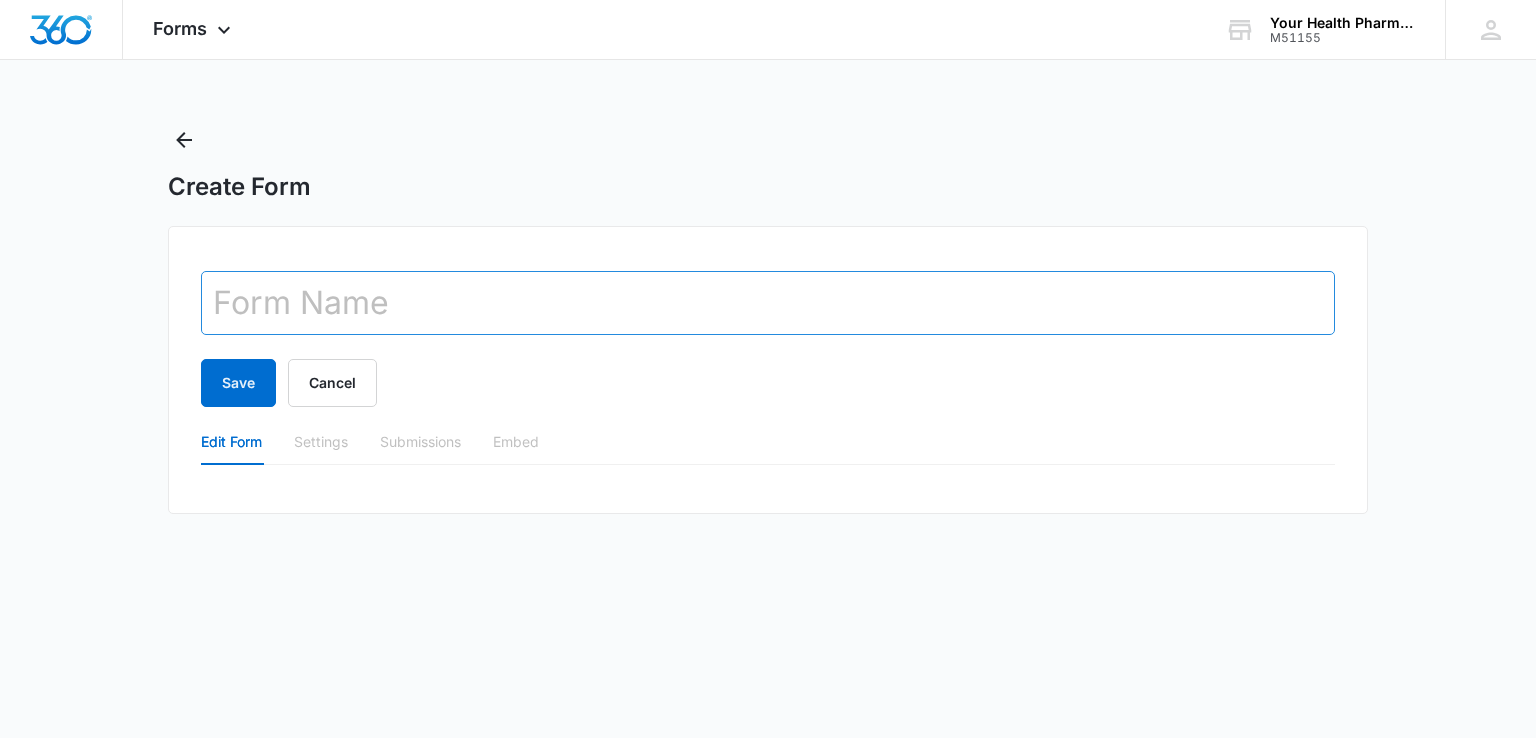 click at bounding box center [768, 303] 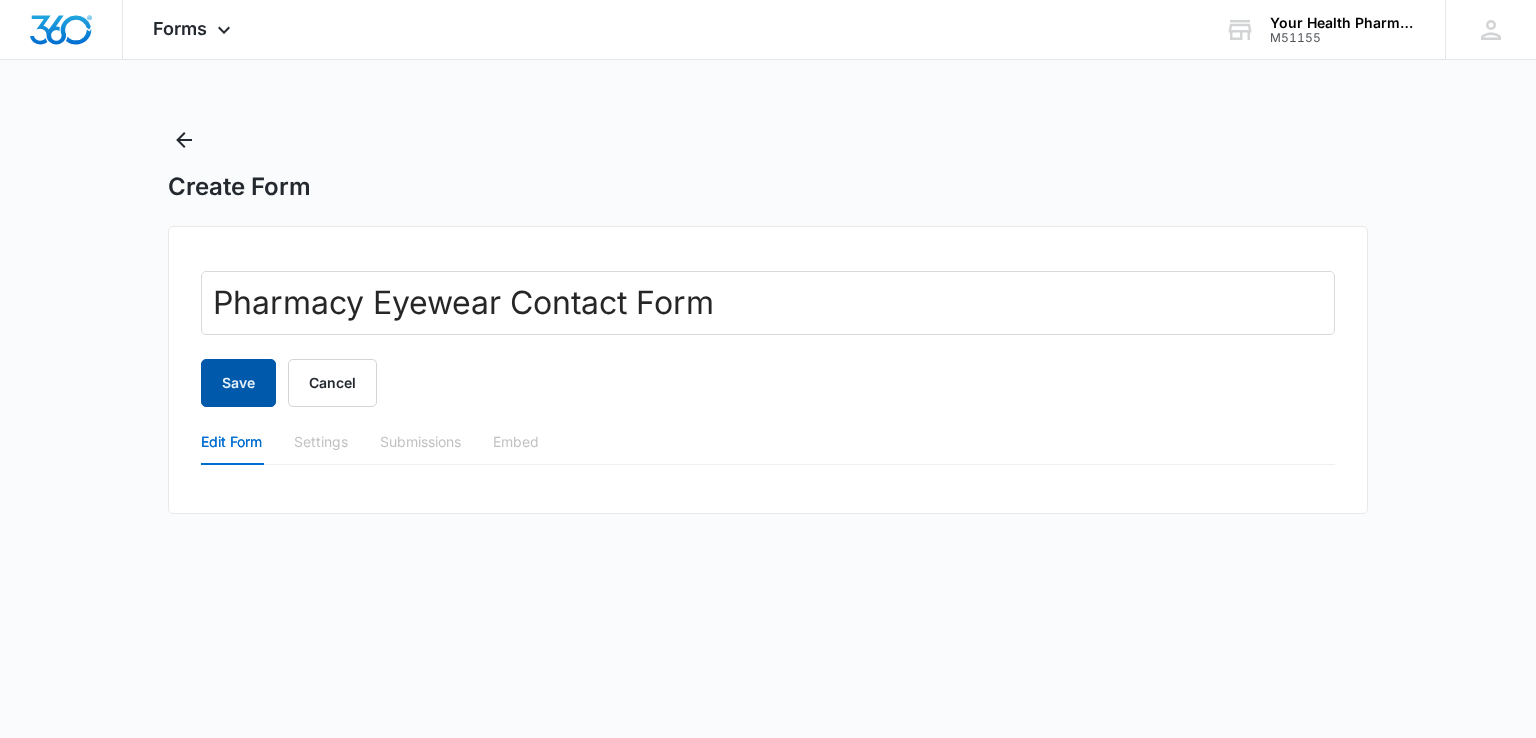 type on "Pharmacy Eyewear Contact Form" 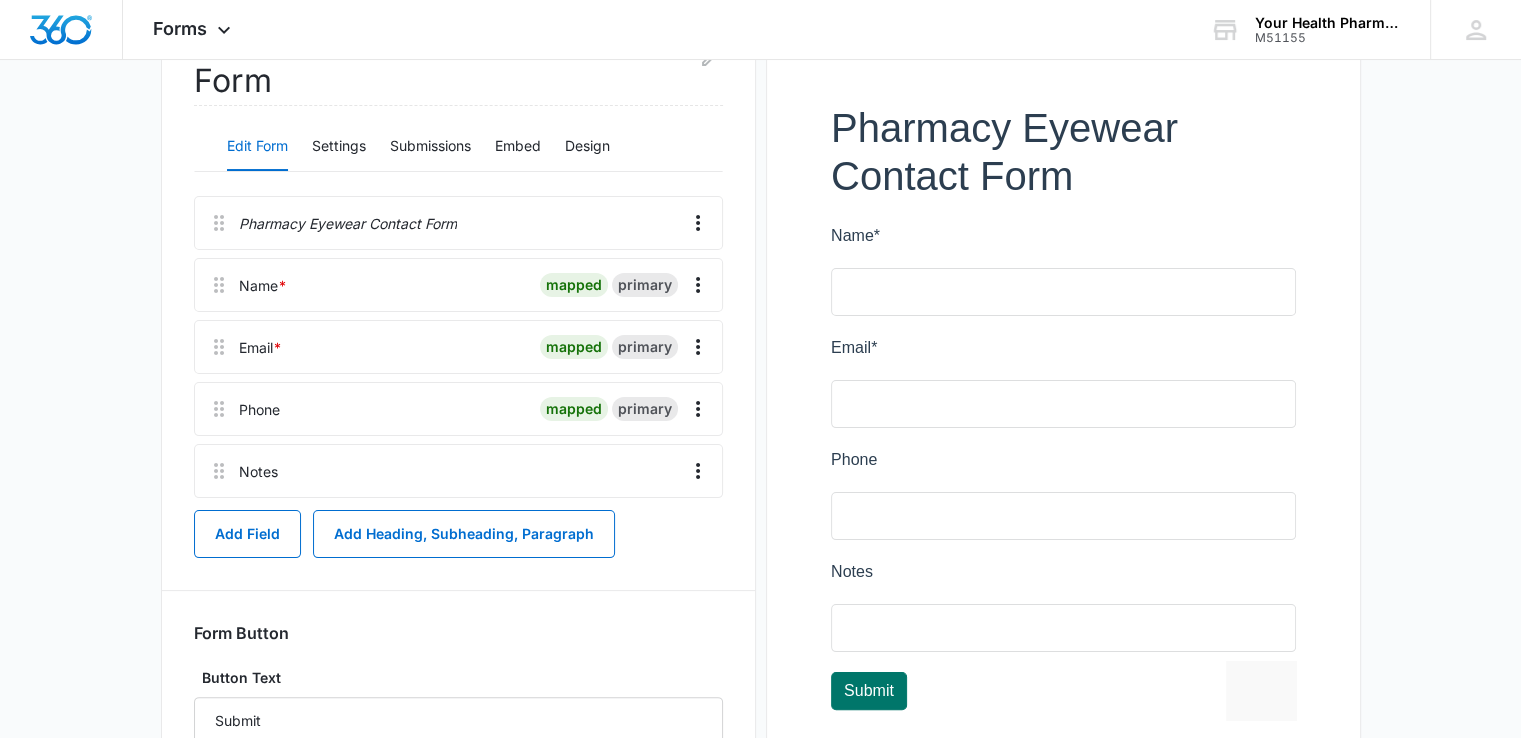 scroll, scrollTop: 300, scrollLeft: 0, axis: vertical 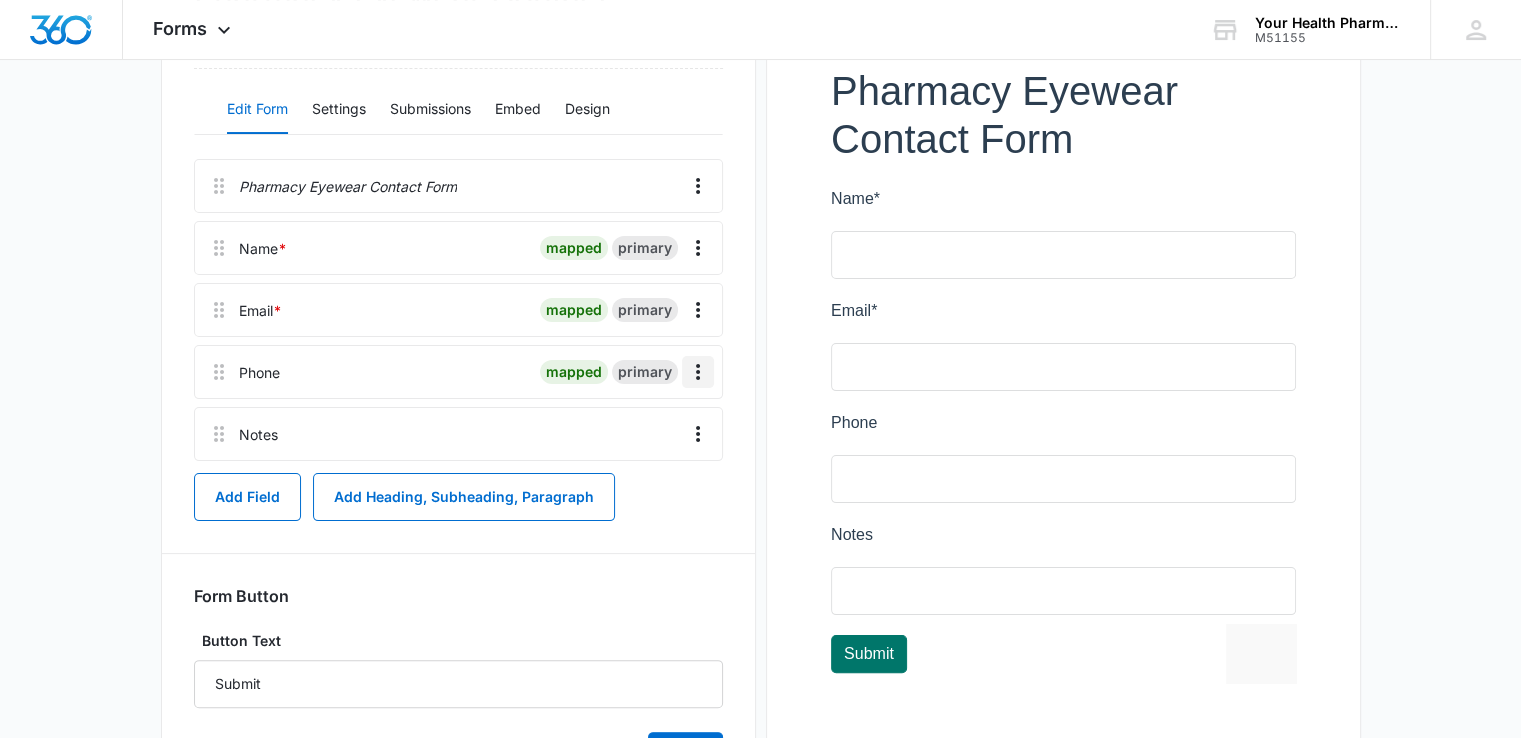 click 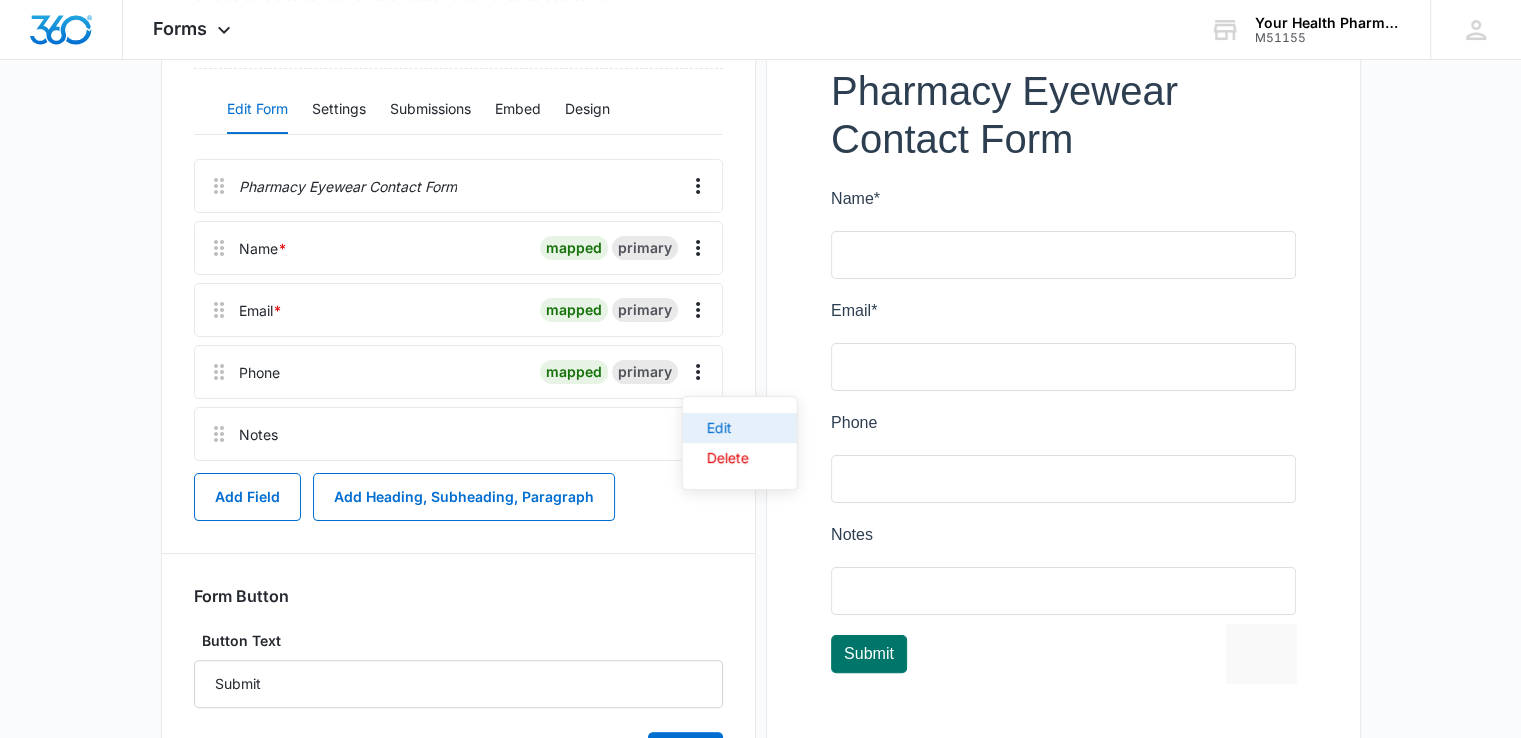 click on "Edit" at bounding box center (740, 428) 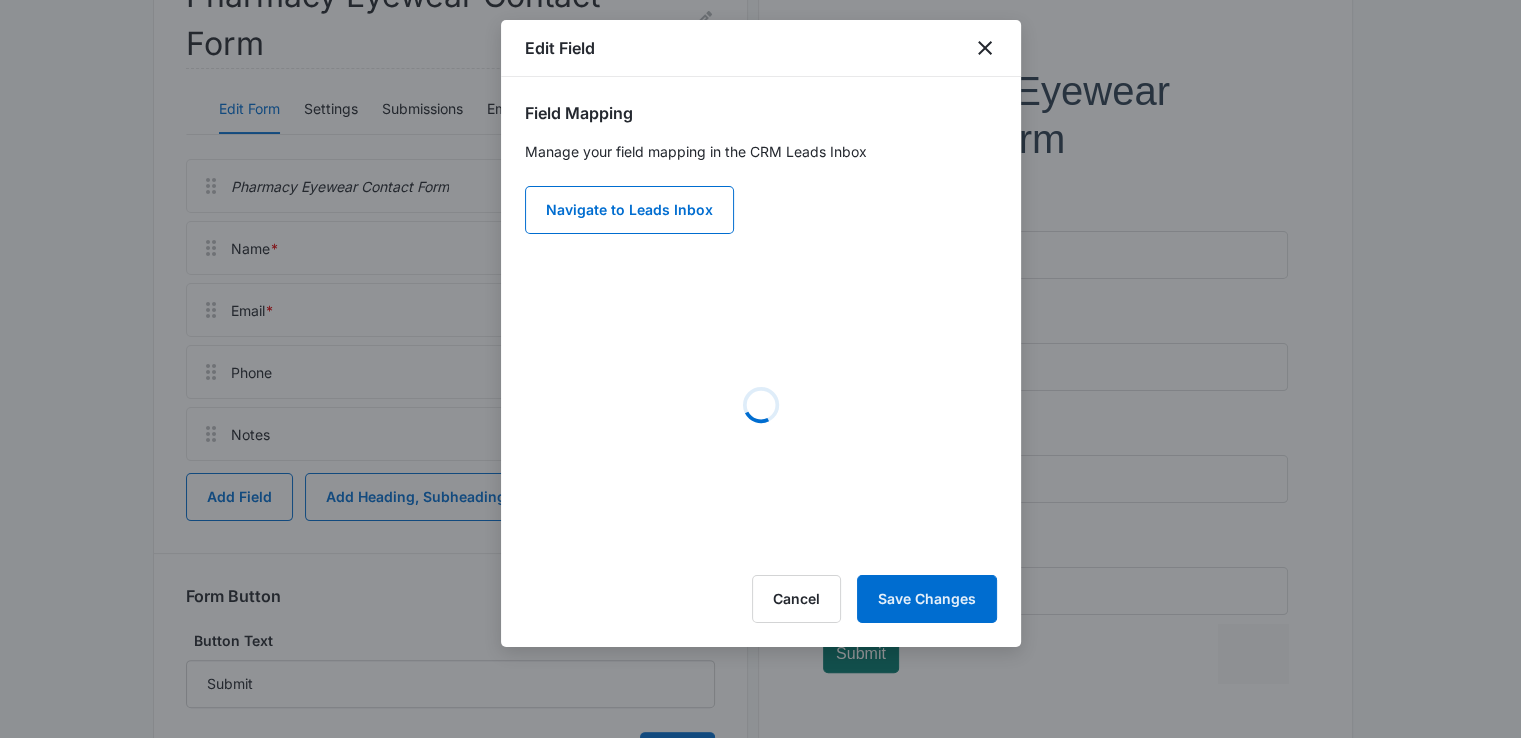 select on "top" 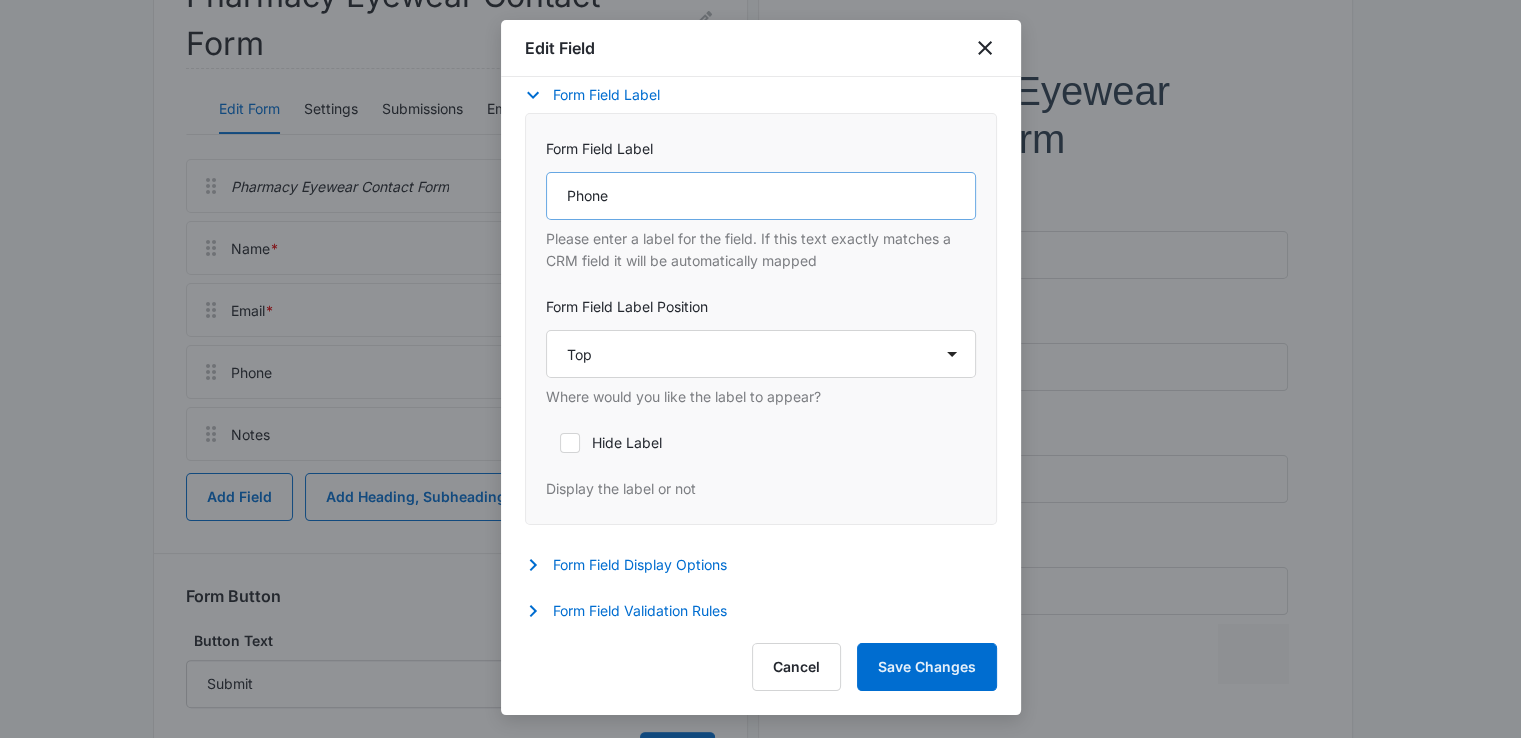 scroll, scrollTop: 218, scrollLeft: 0, axis: vertical 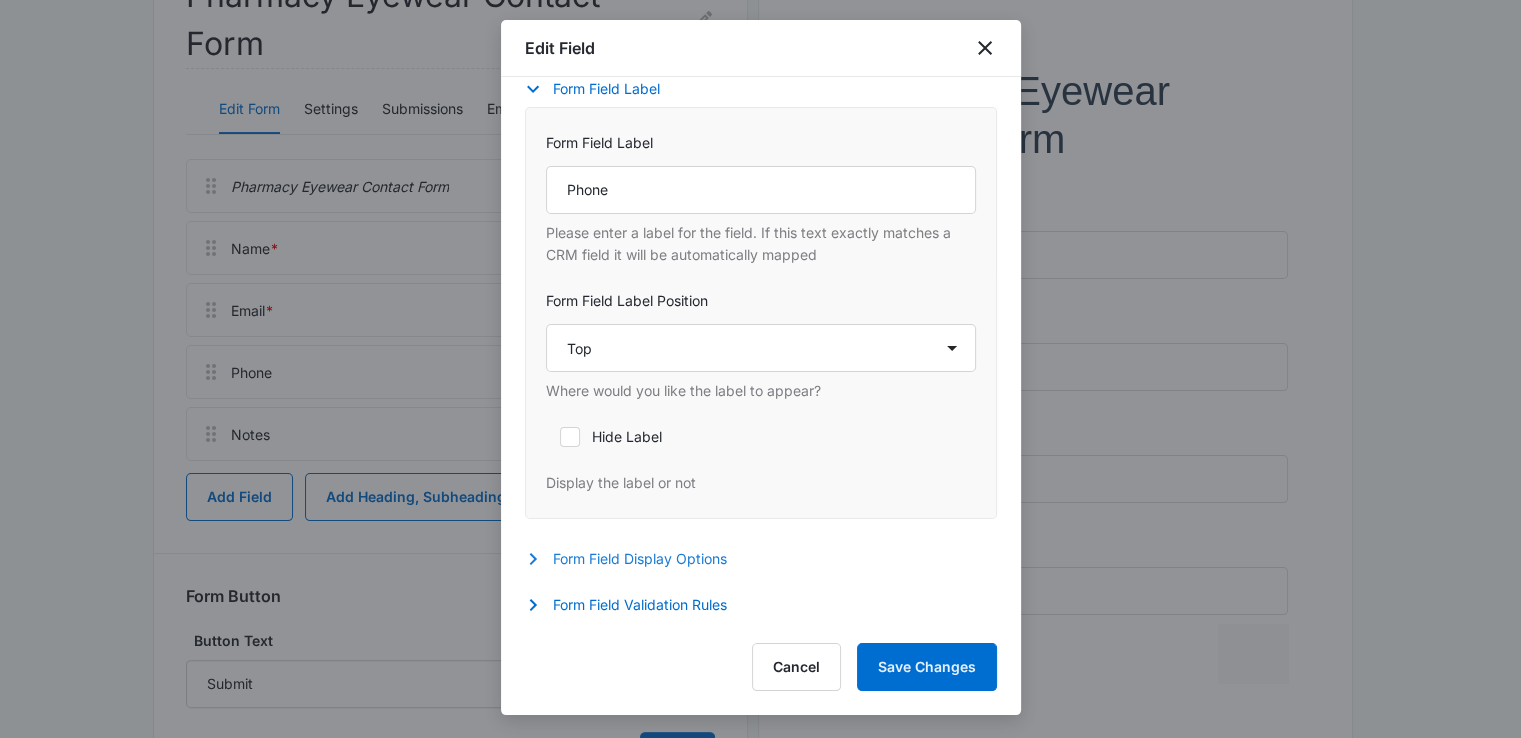 click on "Form Field Display Options" at bounding box center (636, 559) 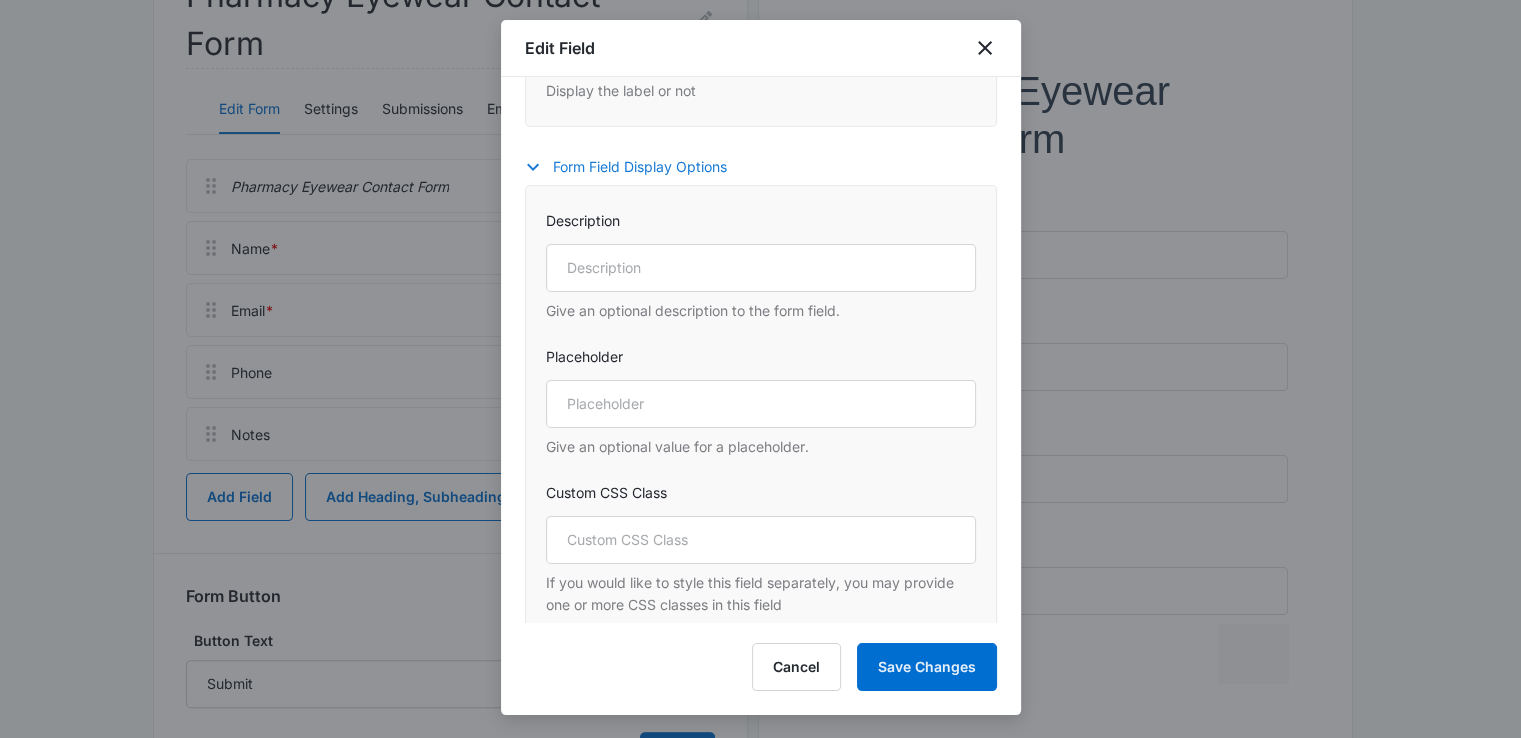 scroll, scrollTop: 744, scrollLeft: 0, axis: vertical 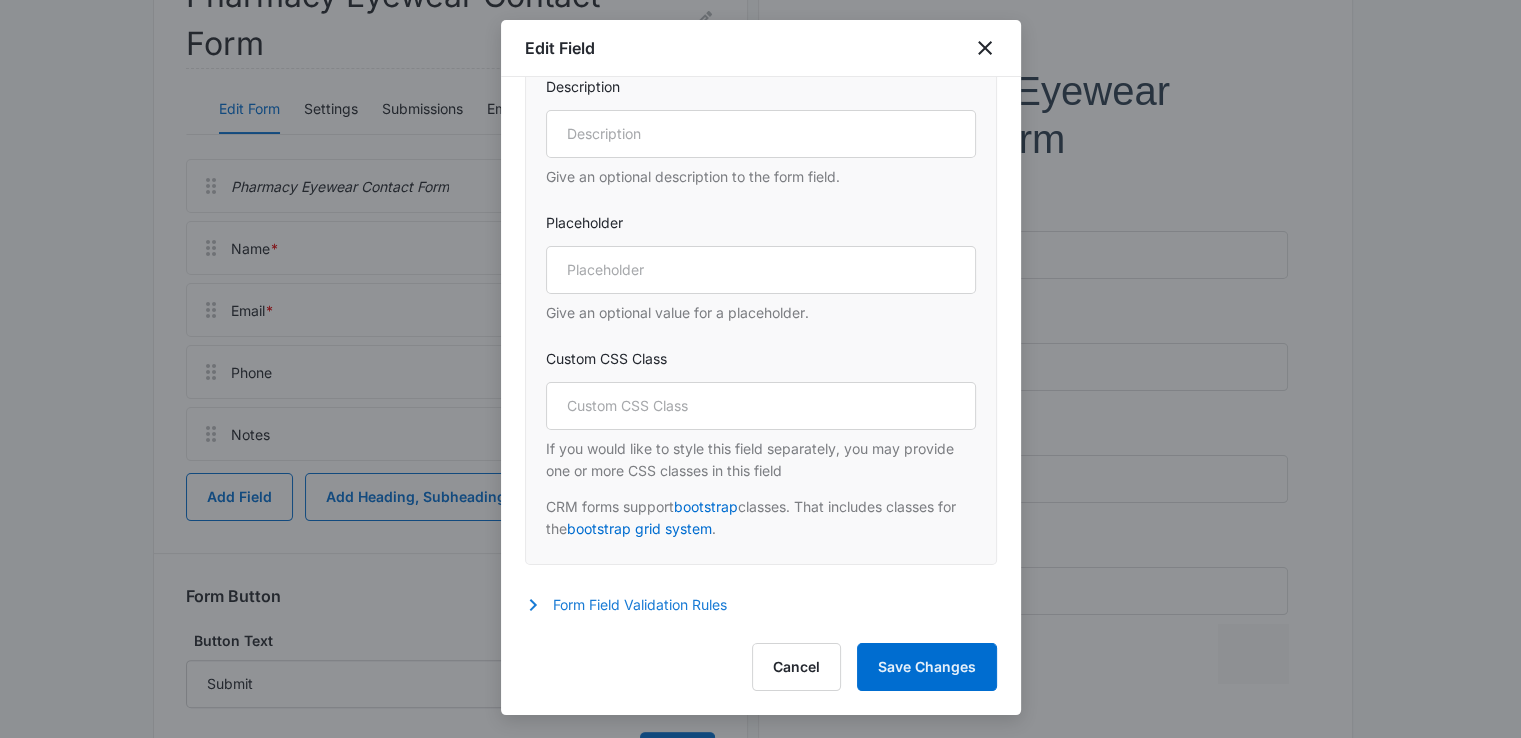 click on "Form Field Validation Rules" at bounding box center (636, 605) 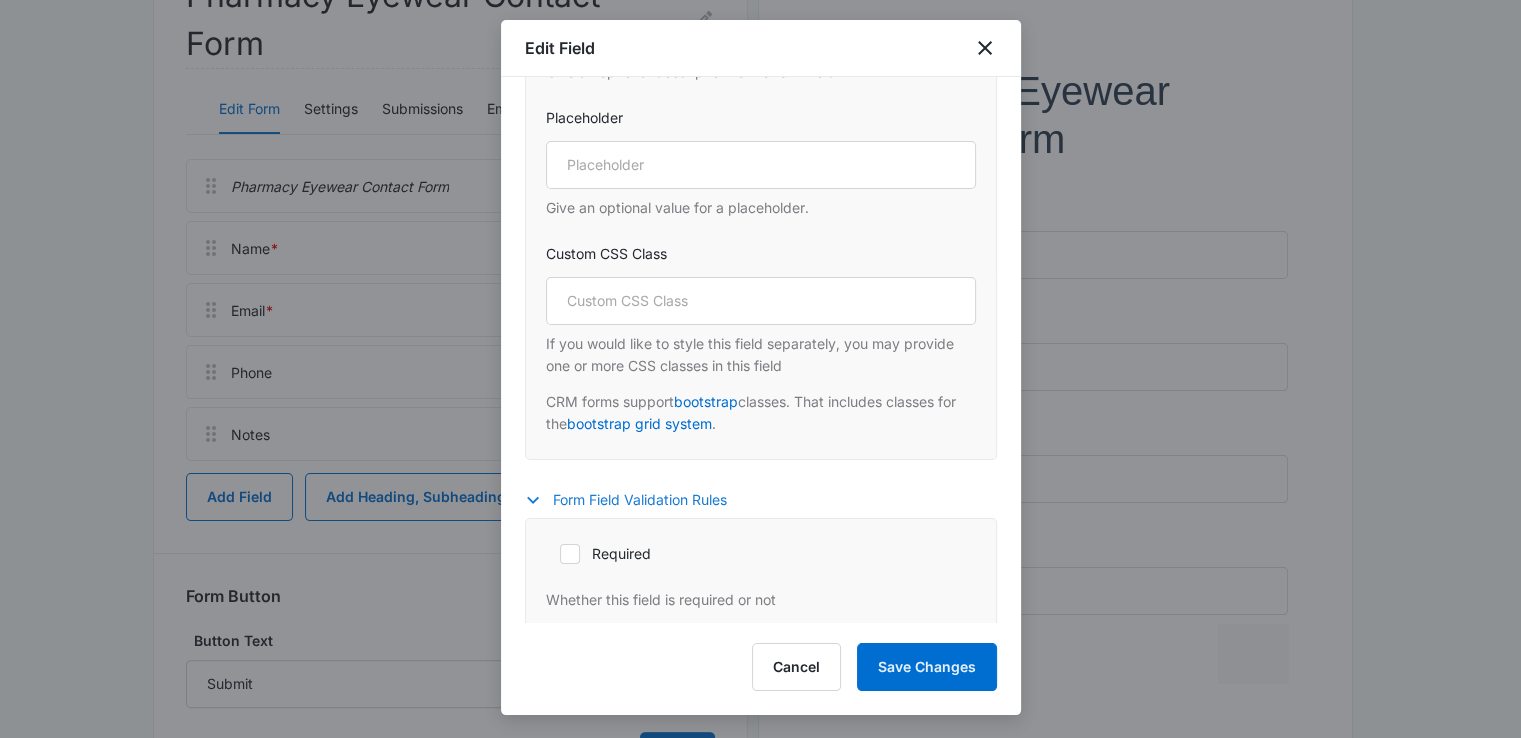 scroll, scrollTop: 1044, scrollLeft: 0, axis: vertical 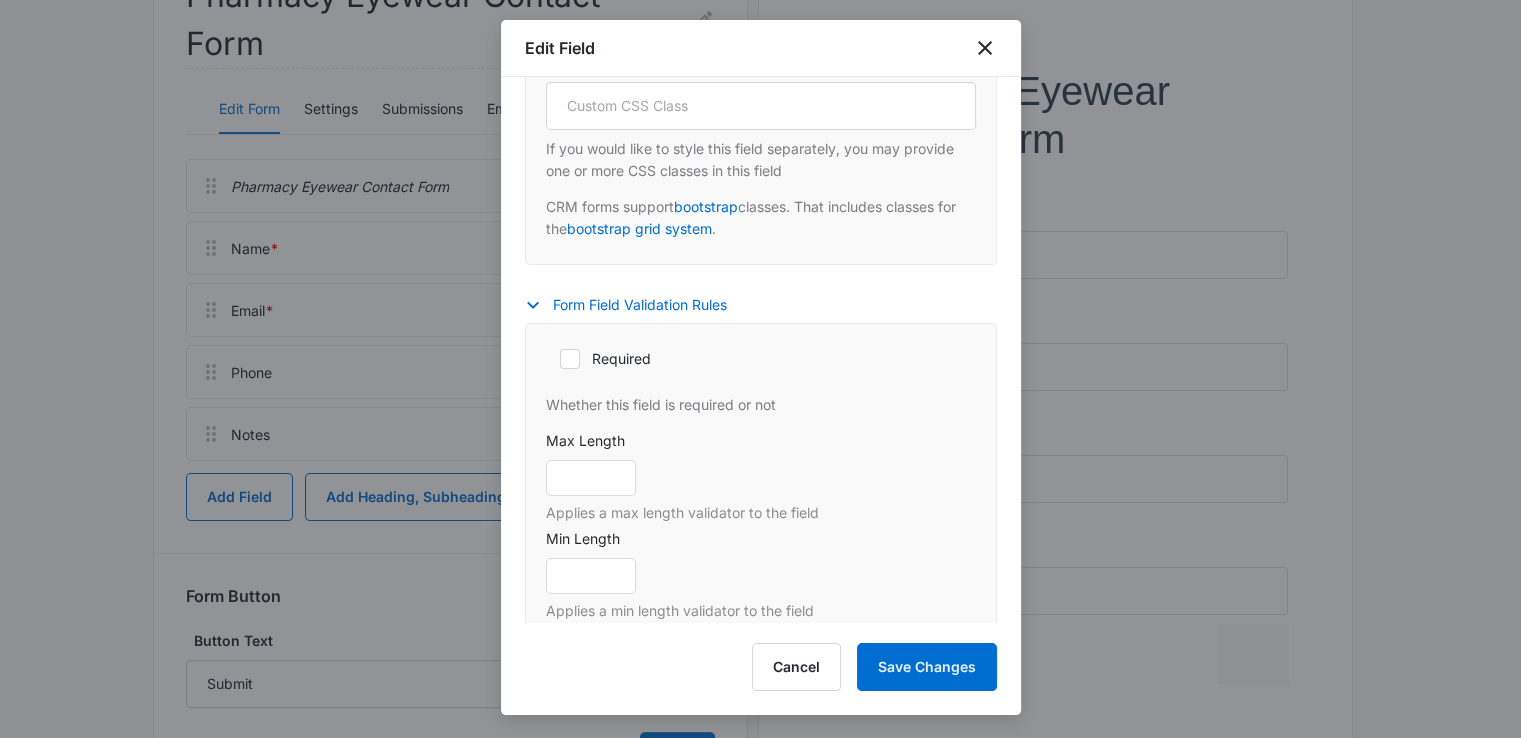 click 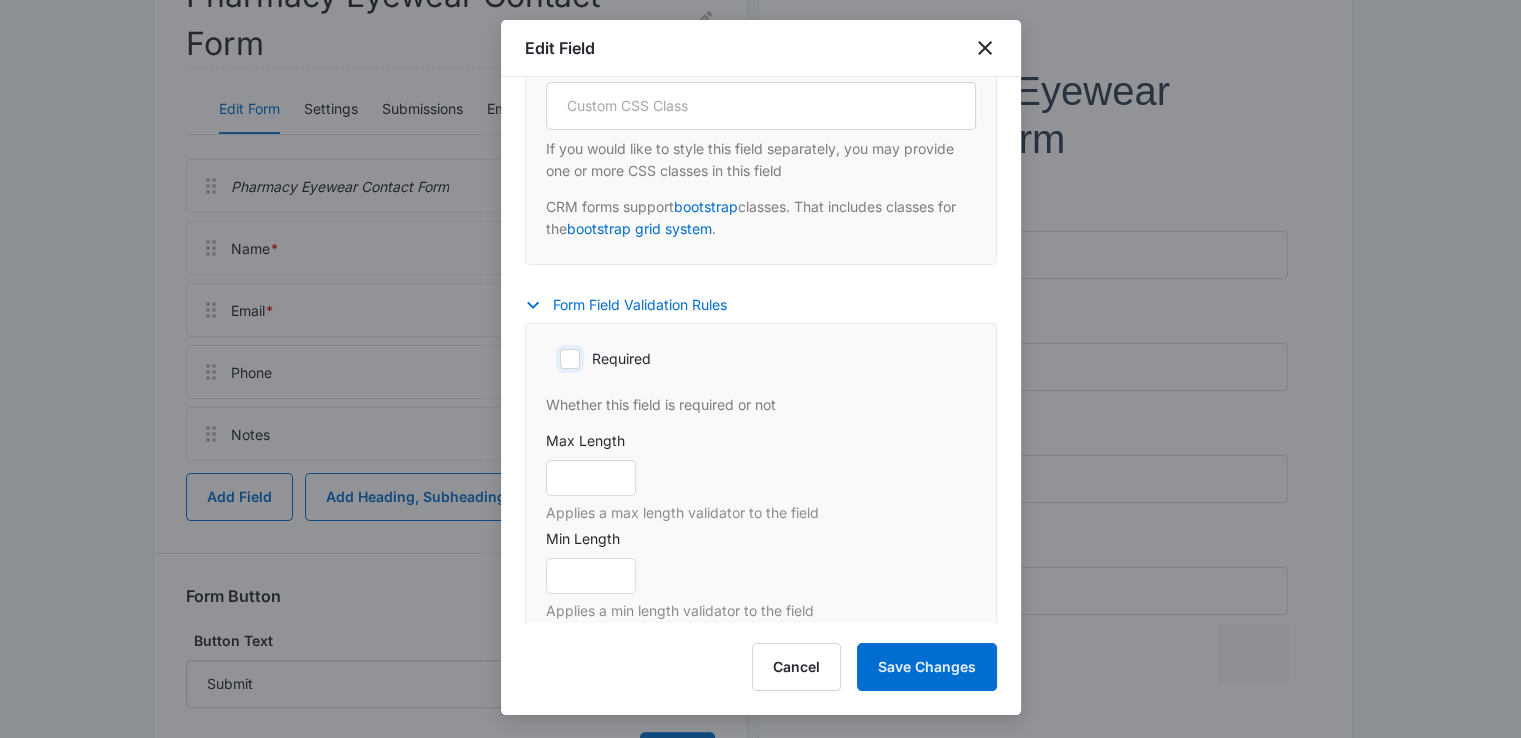 click on "Required" at bounding box center [553, 359] 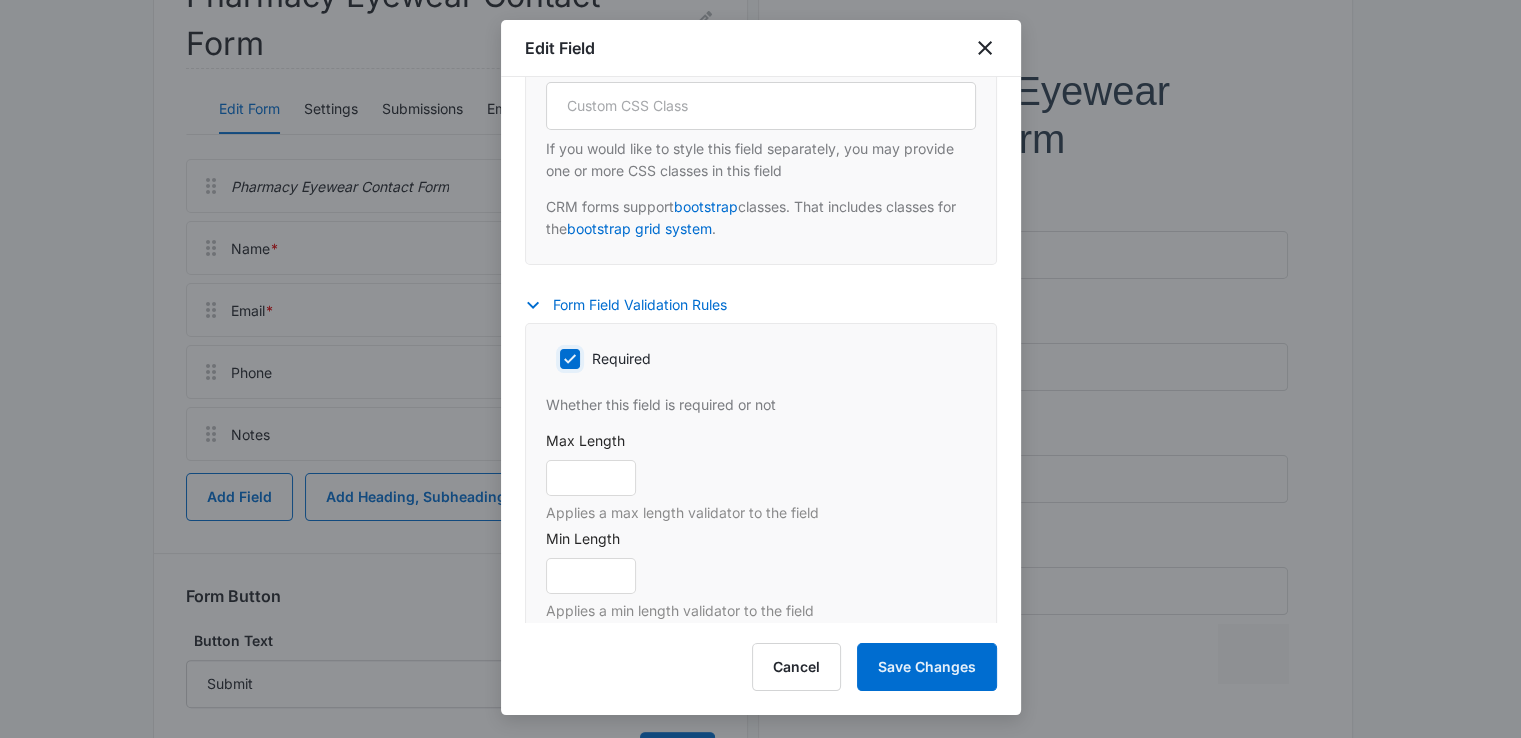 checkbox on "true" 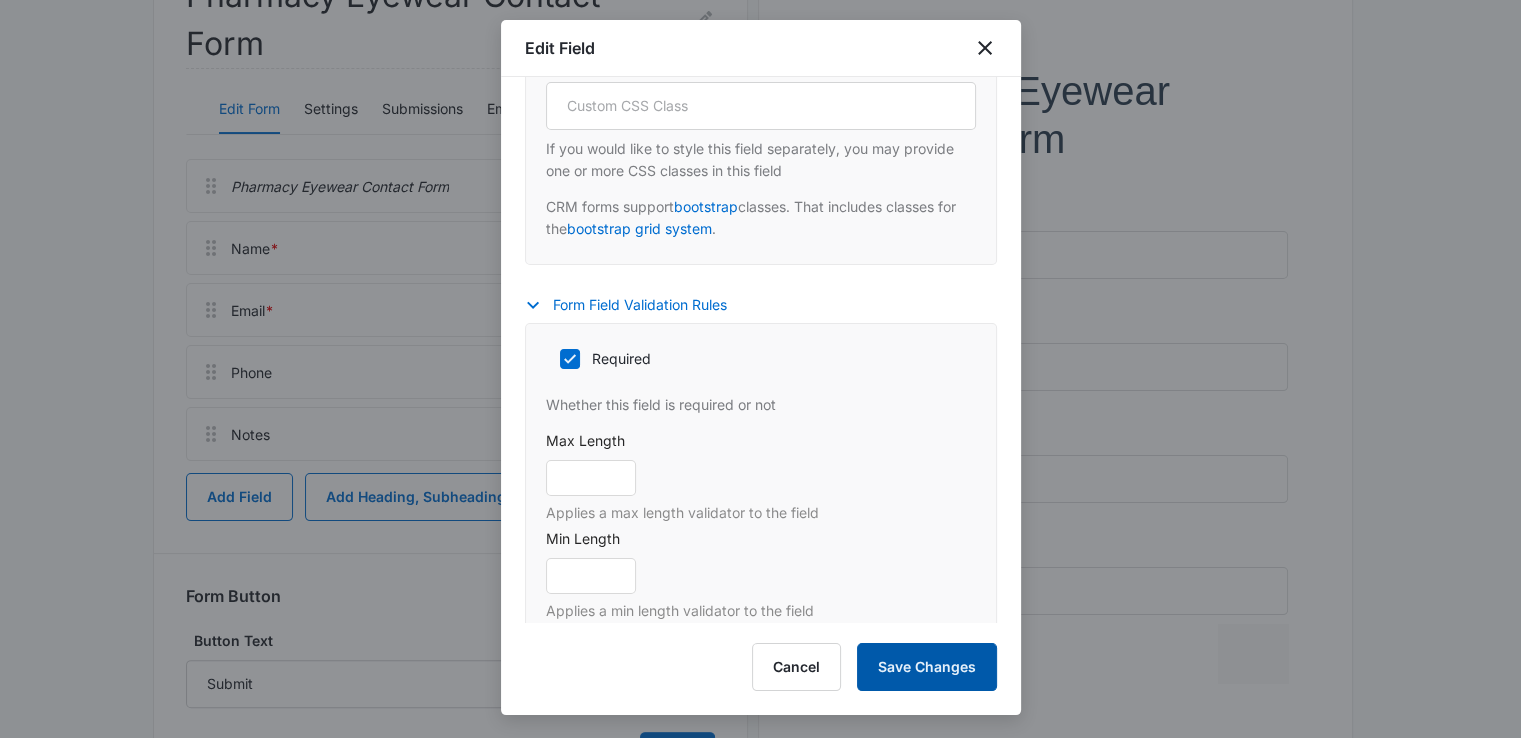 click on "Save Changes" at bounding box center [927, 667] 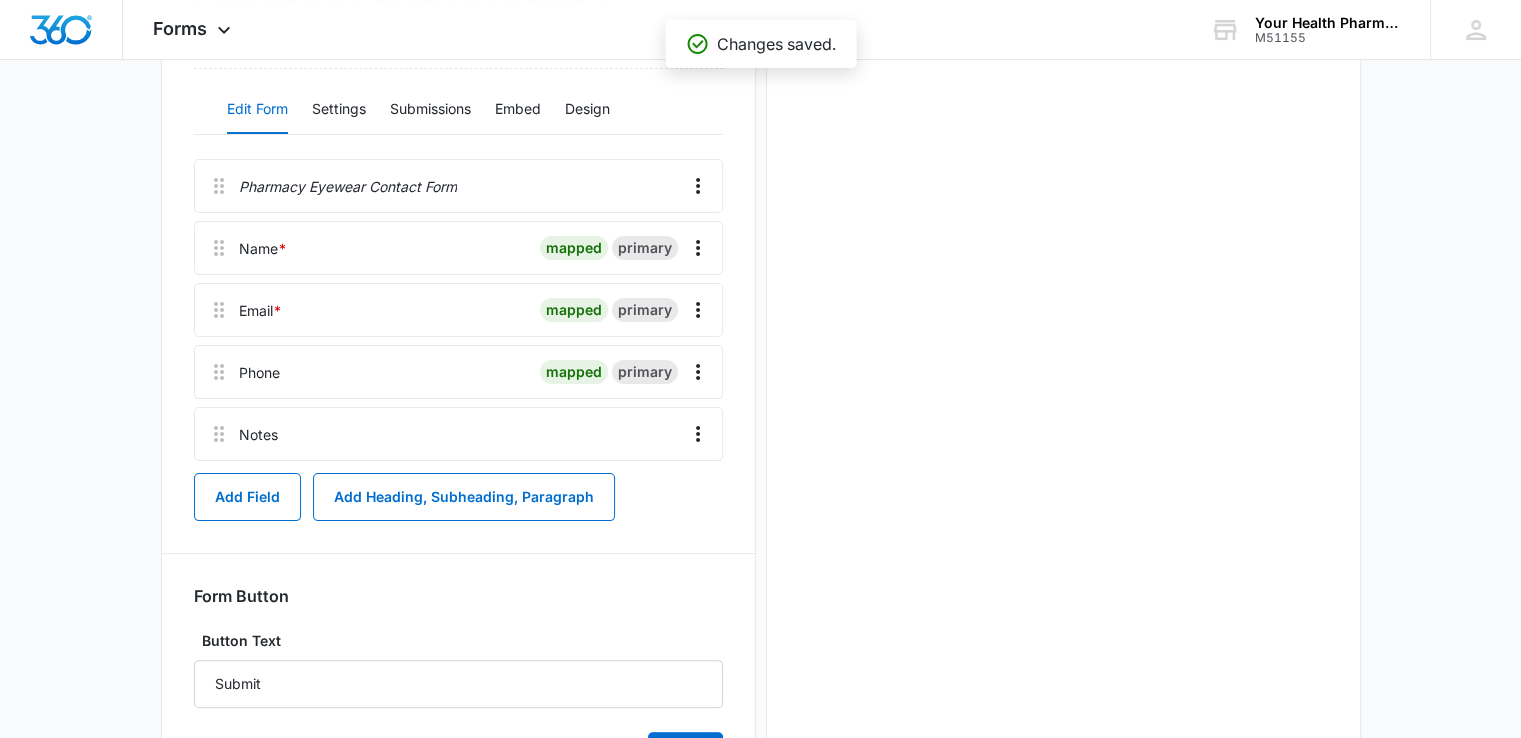 scroll, scrollTop: 0, scrollLeft: 0, axis: both 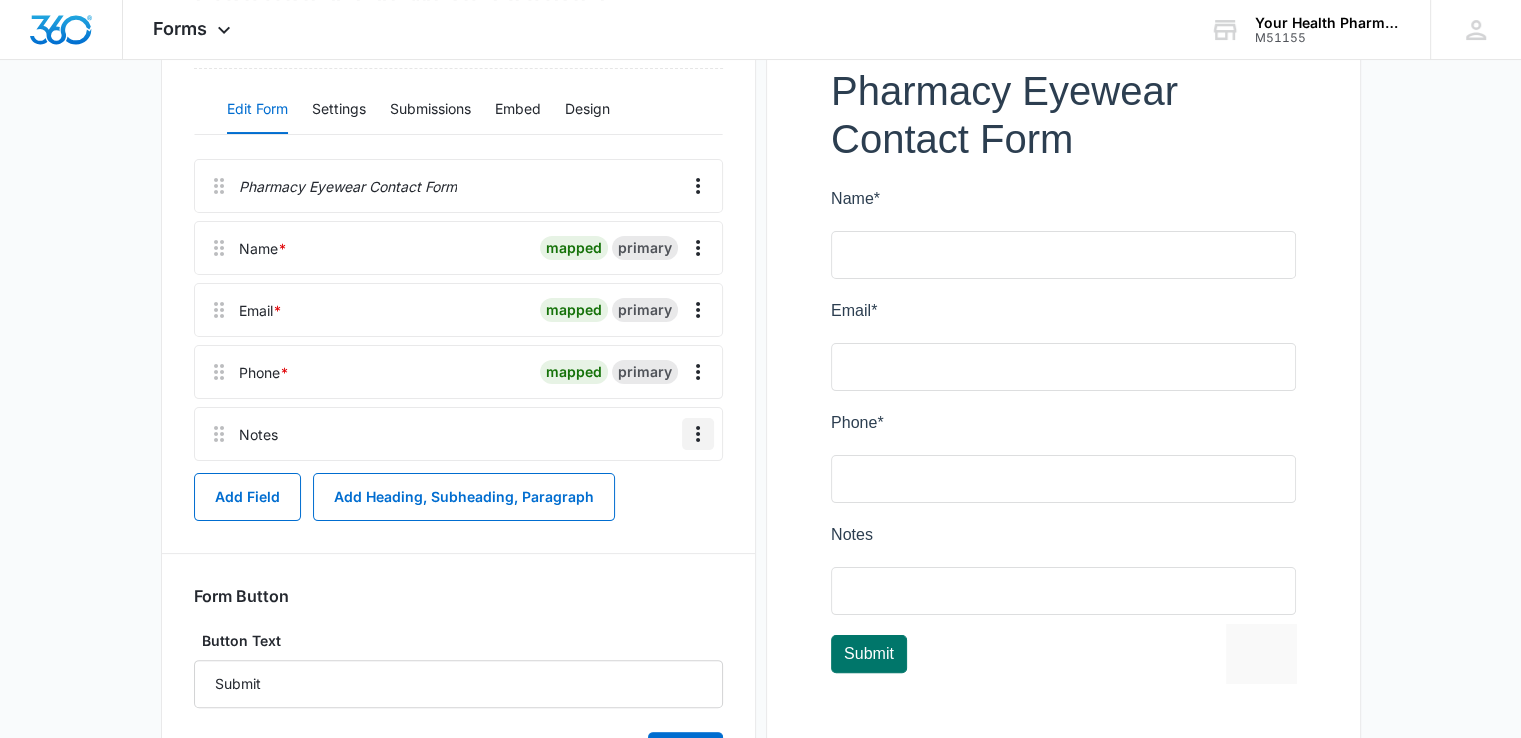 click 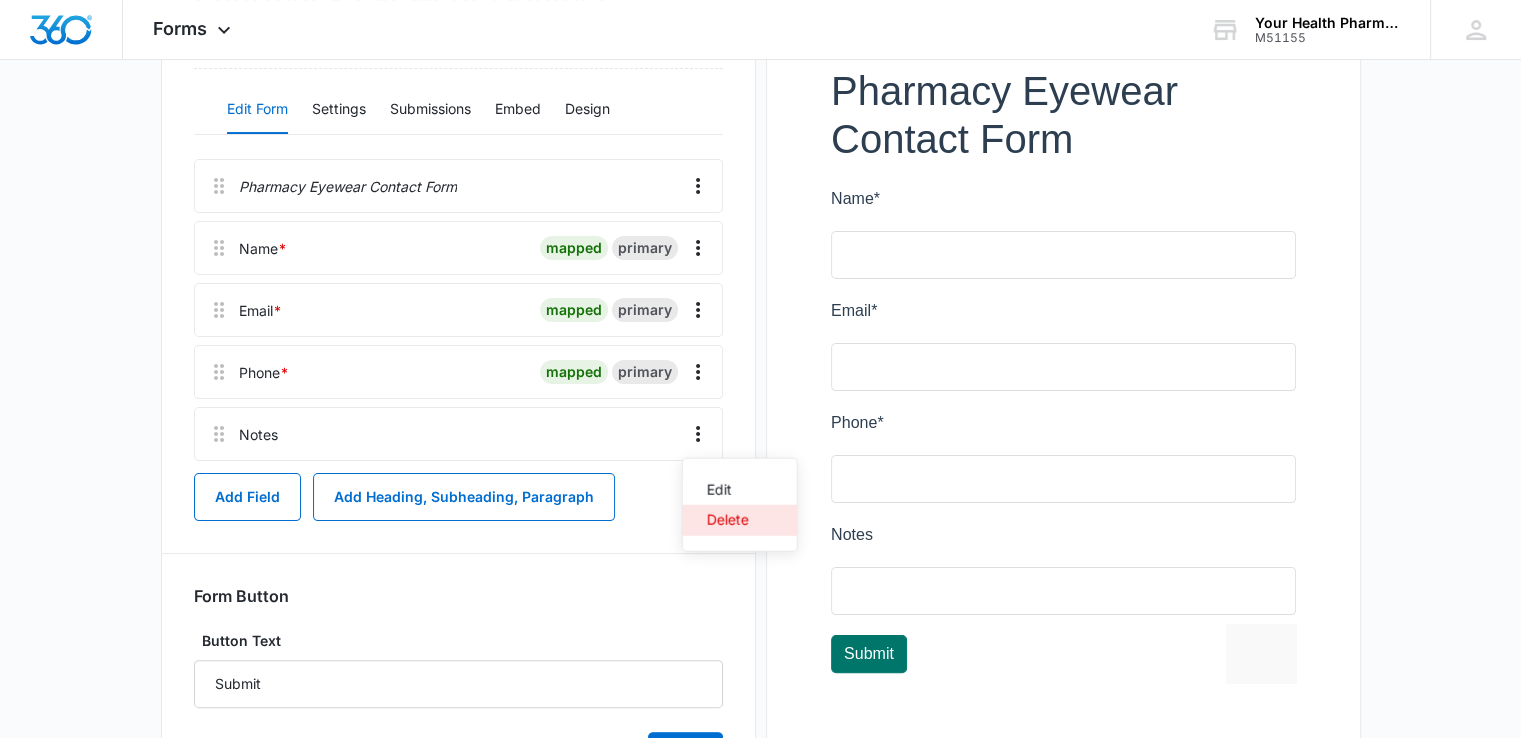 click on "Delete" at bounding box center (728, 520) 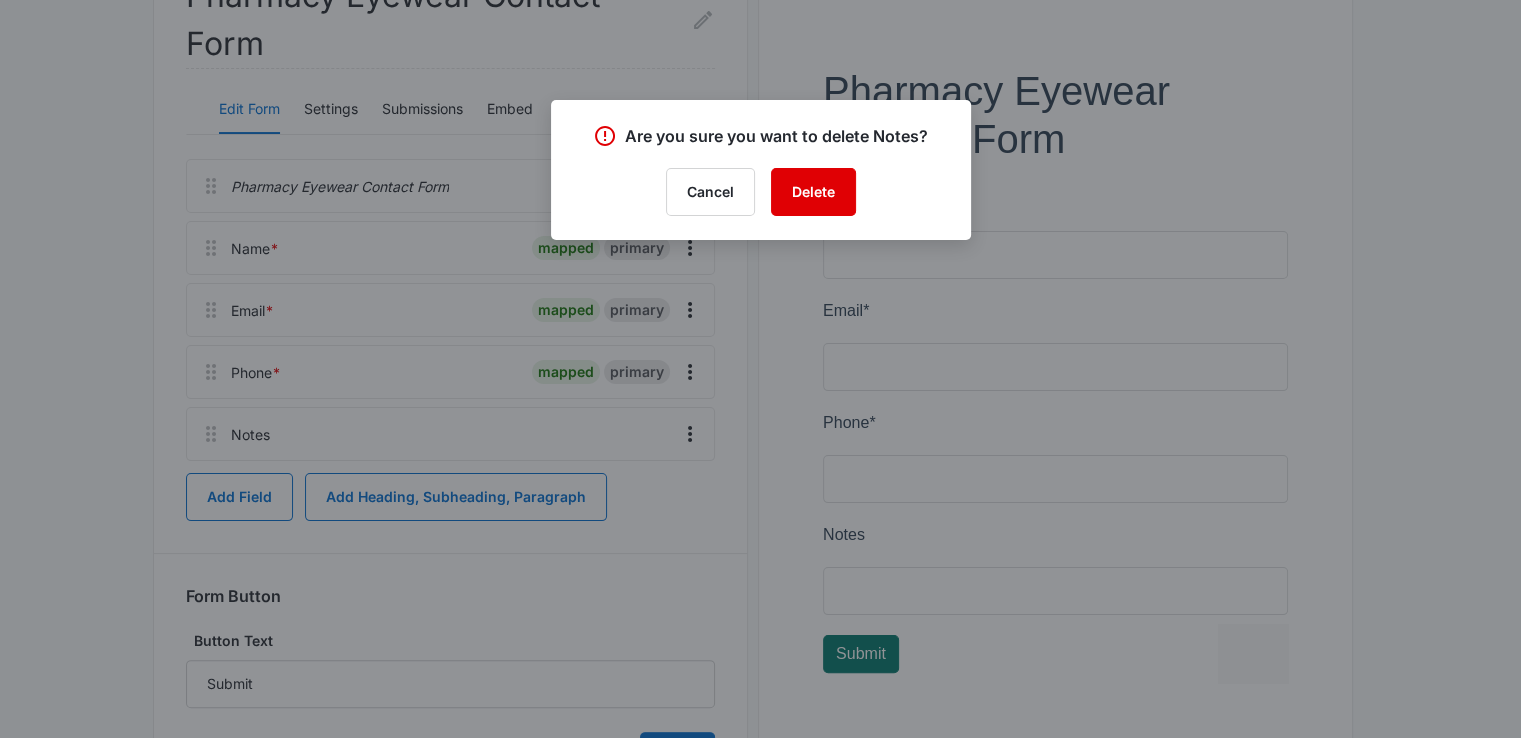 click on "Delete" at bounding box center [813, 192] 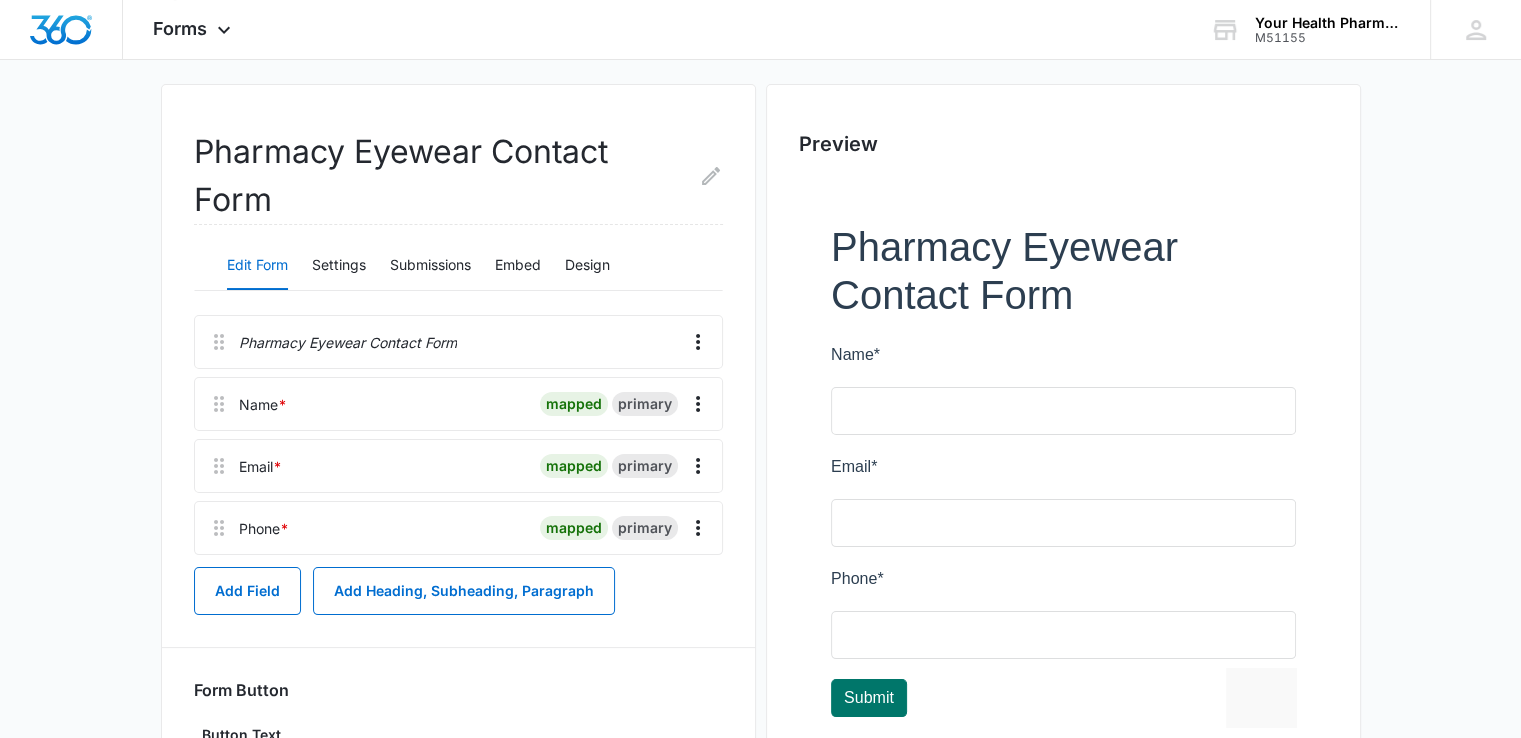 scroll, scrollTop: 0, scrollLeft: 0, axis: both 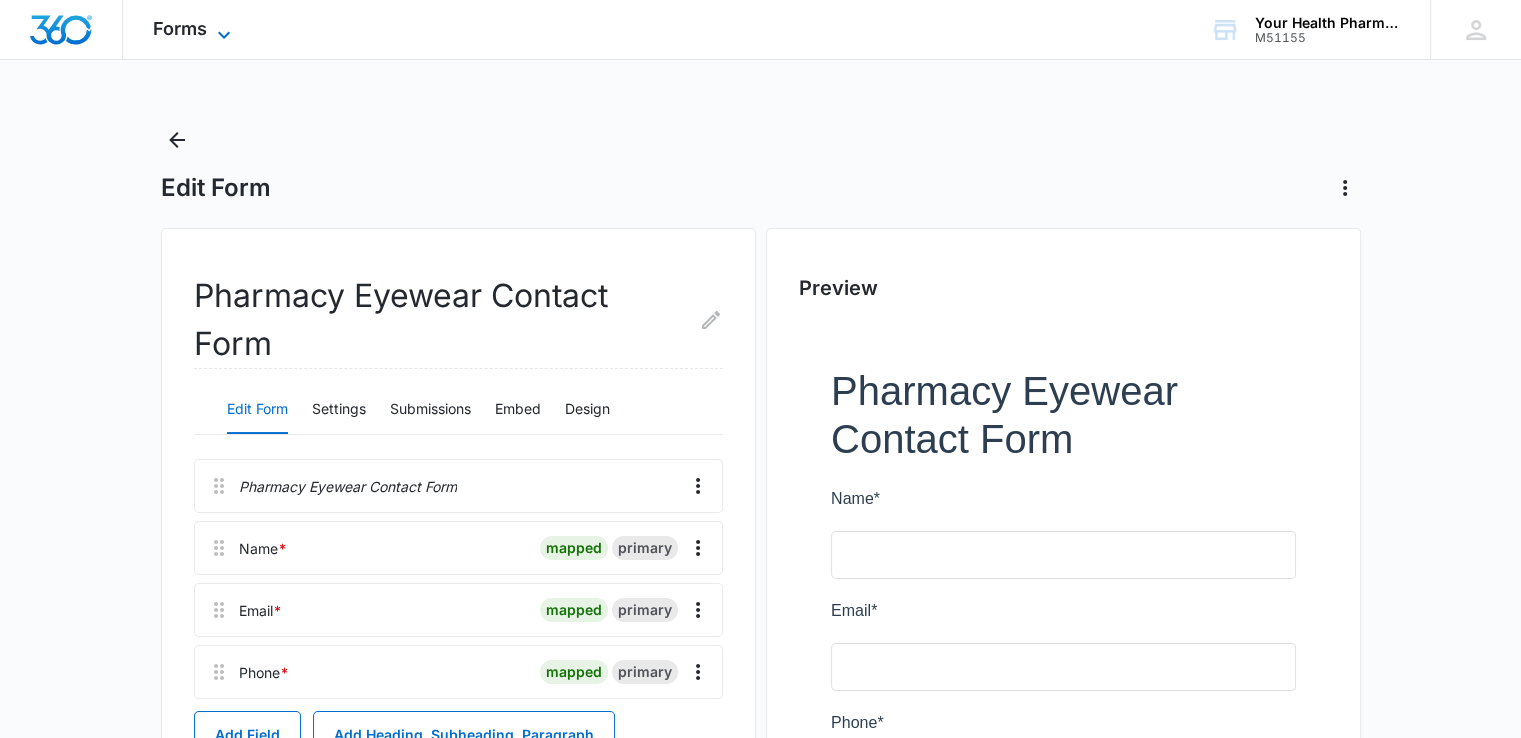 click on "Forms Apps Reputation Websites Forms CRM Email Social Payments POS Content Ads Intelligence Files Brand Settings" at bounding box center [194, 29] 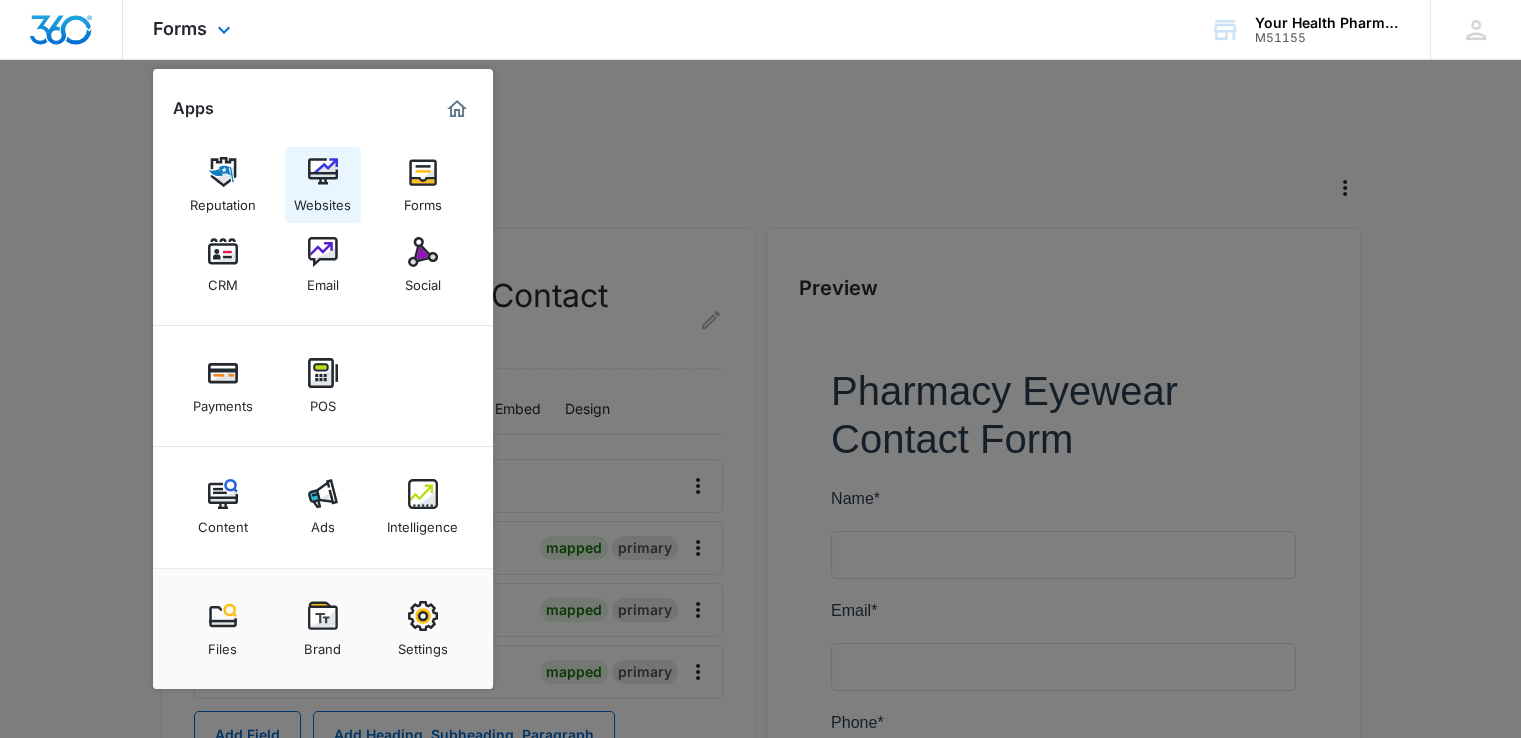 click on "Websites" at bounding box center (322, 200) 